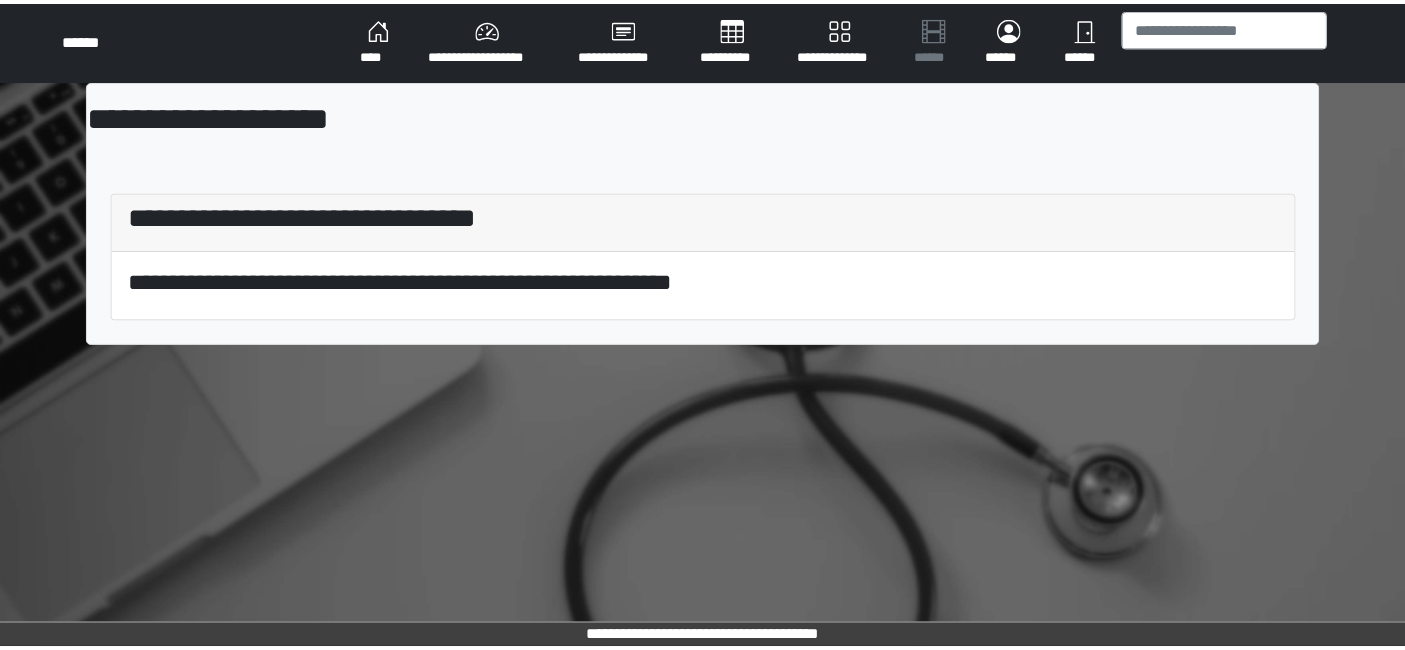 scroll, scrollTop: 0, scrollLeft: 0, axis: both 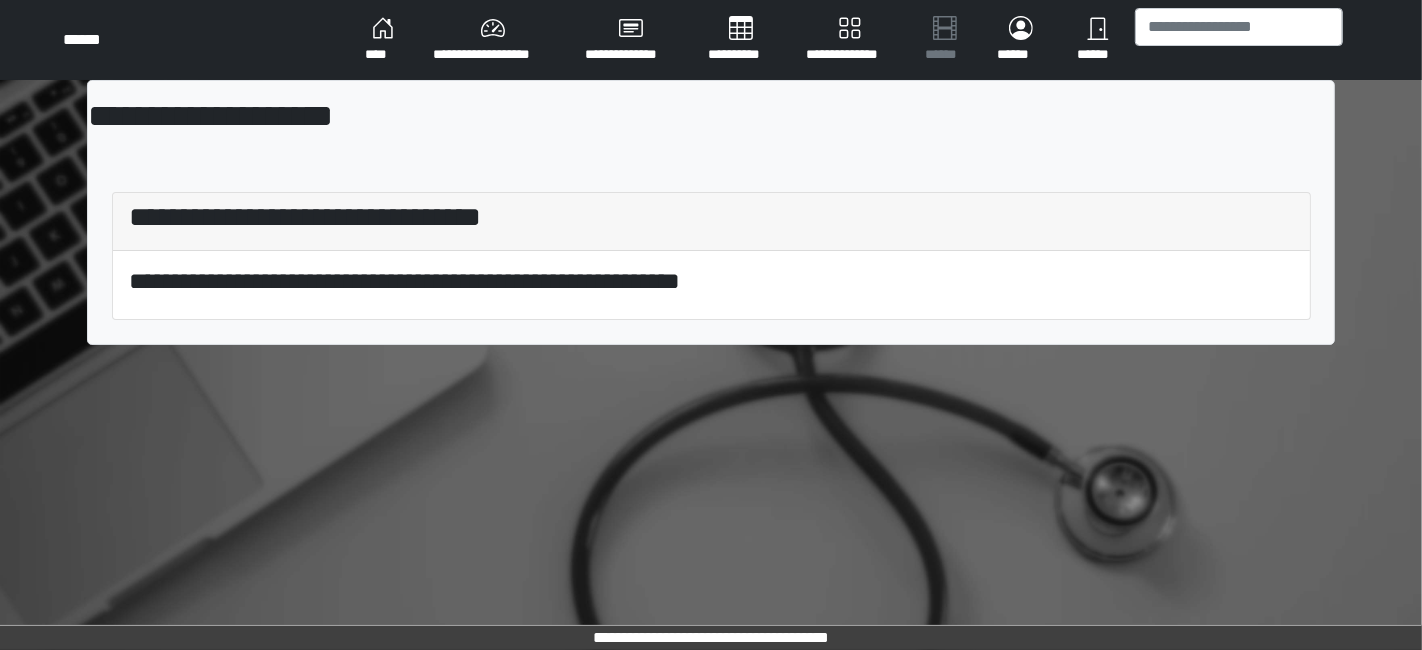 click on "**********" at bounding box center (711, 218) 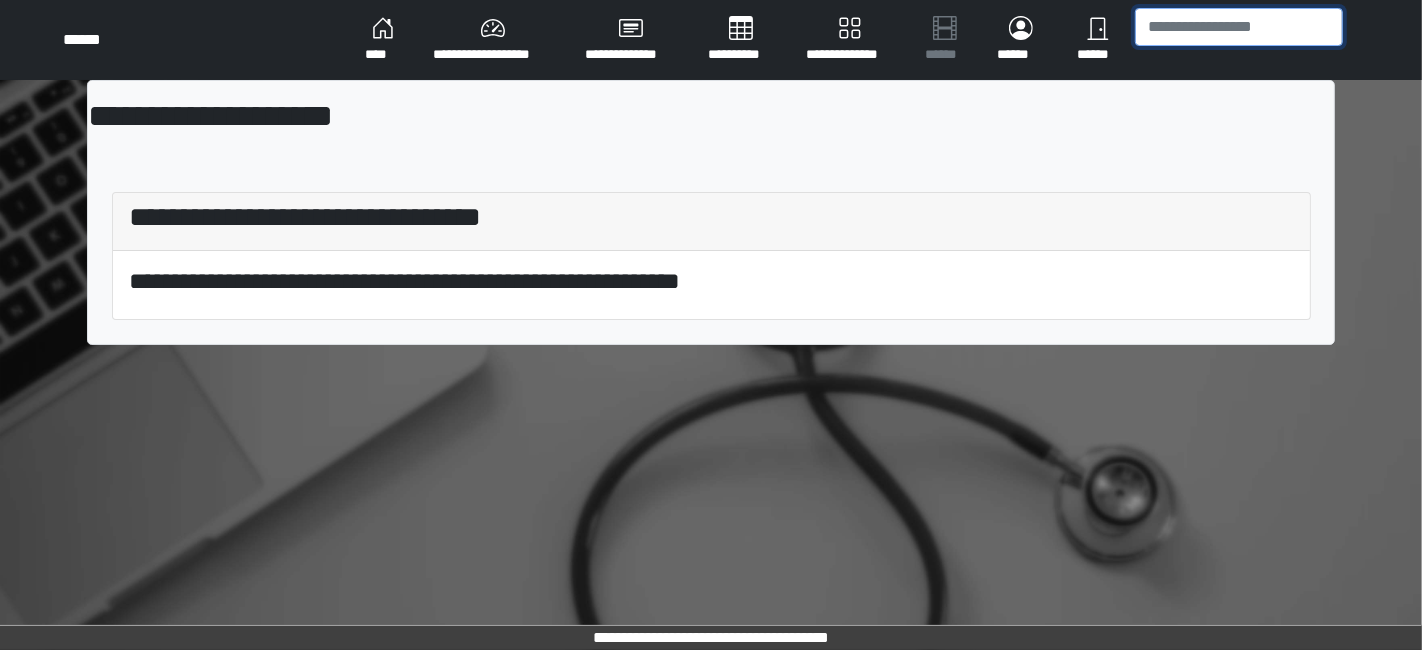 click at bounding box center (1239, 27) 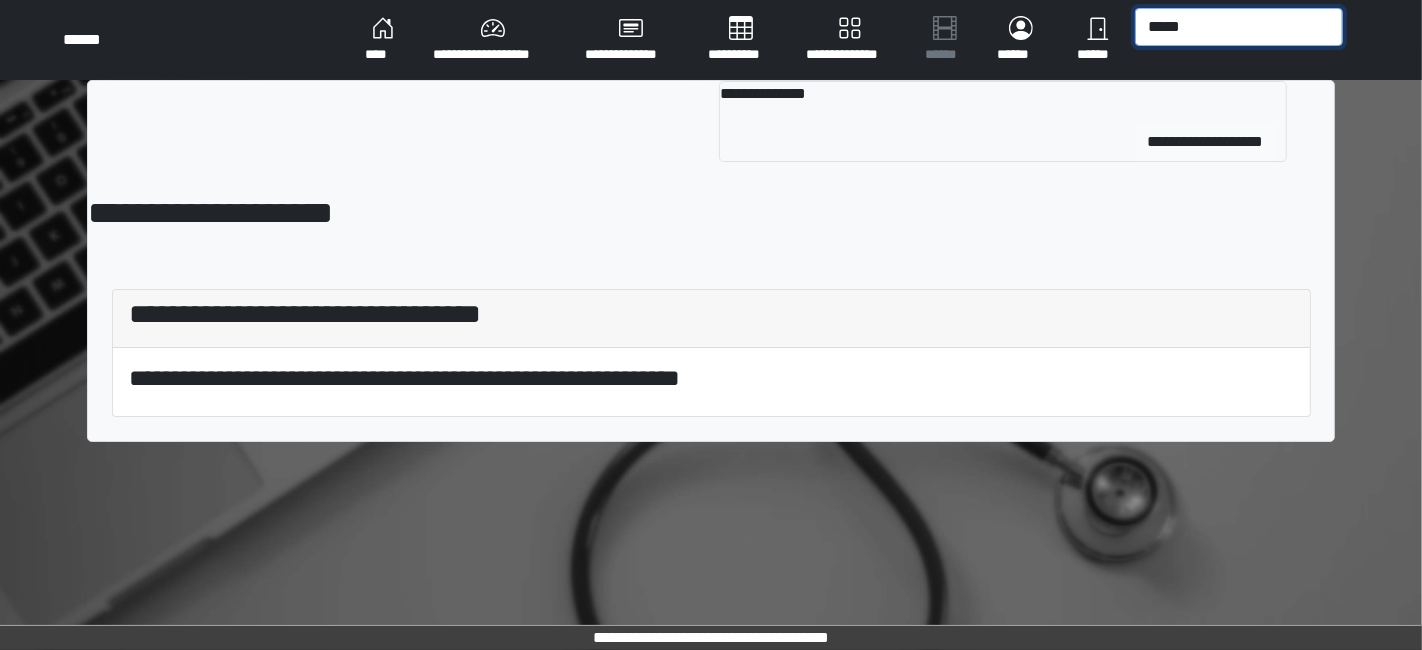 type on "*****" 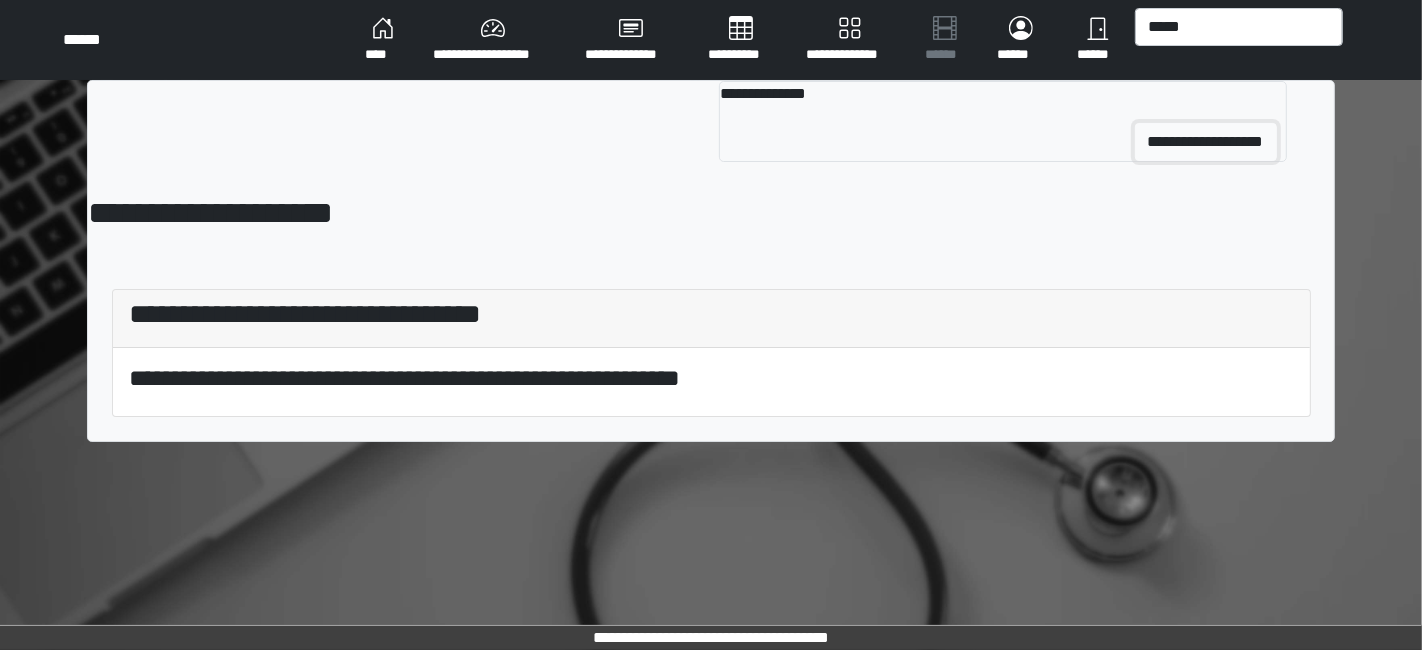 click on "**********" at bounding box center [1206, 142] 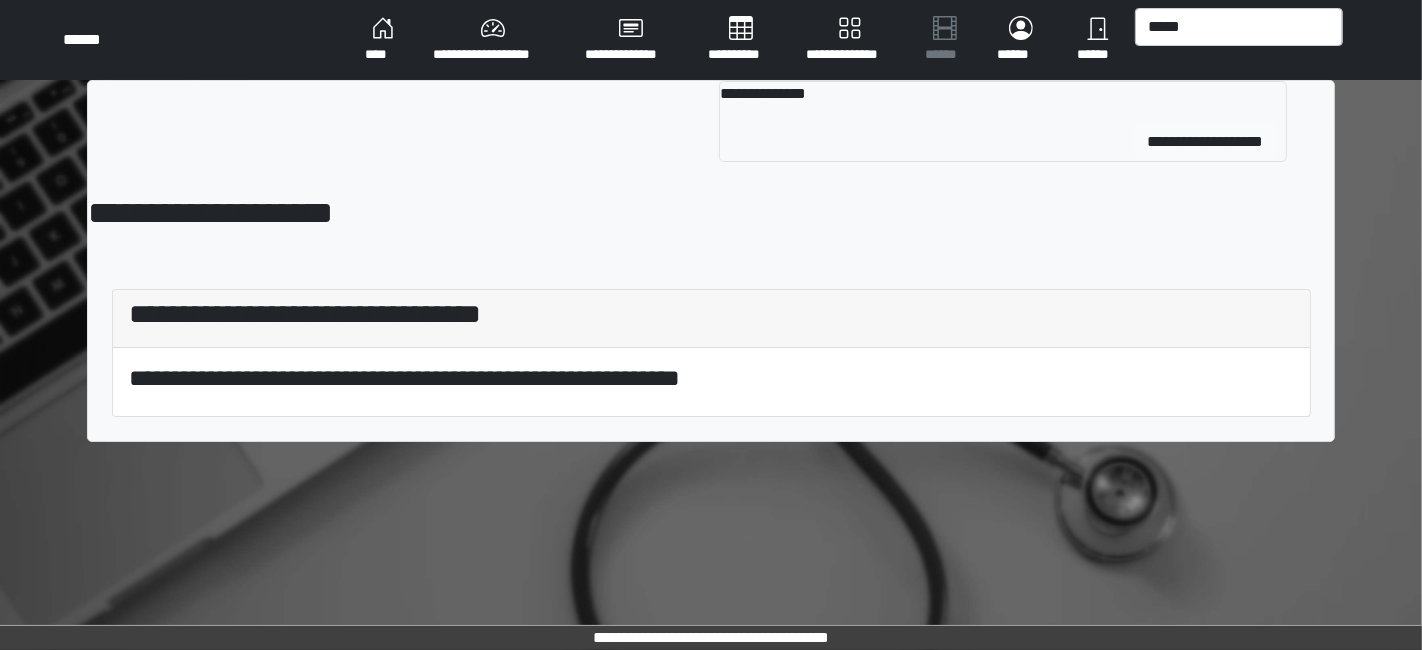 type 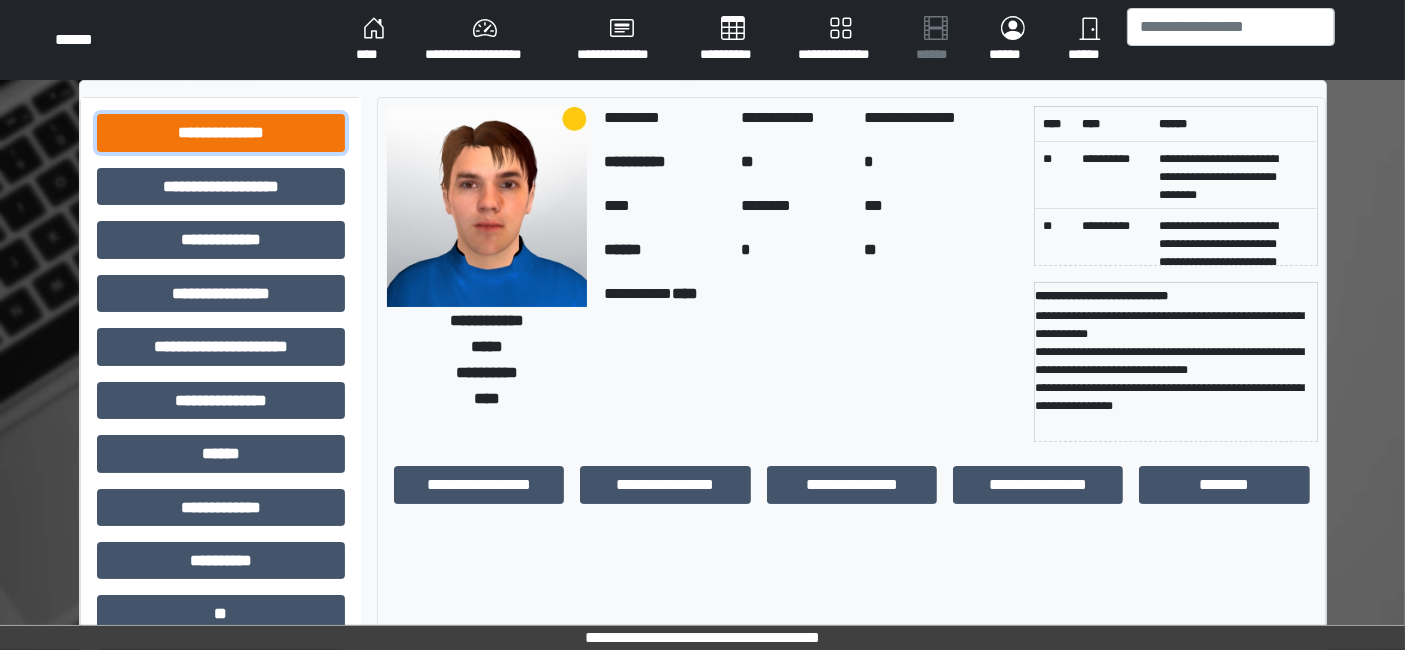 click on "**********" at bounding box center (221, 132) 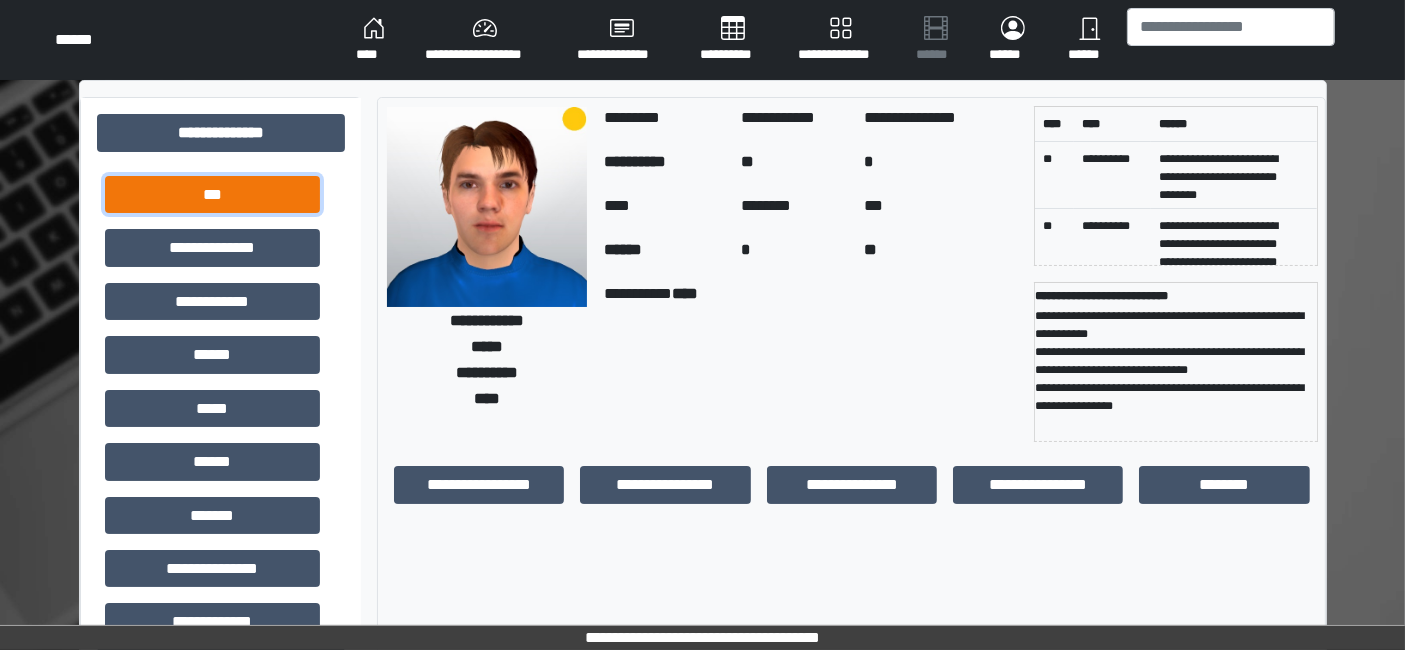 click on "***" at bounding box center (212, 194) 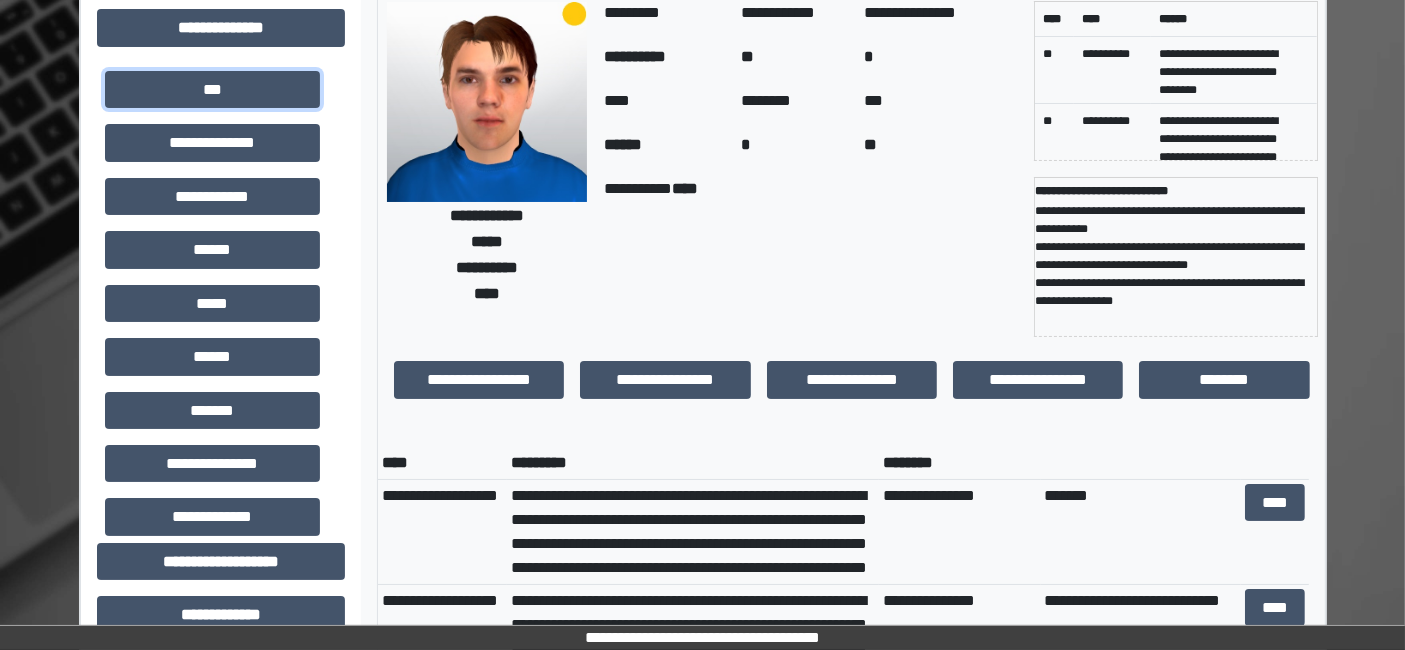 scroll, scrollTop: 222, scrollLeft: 0, axis: vertical 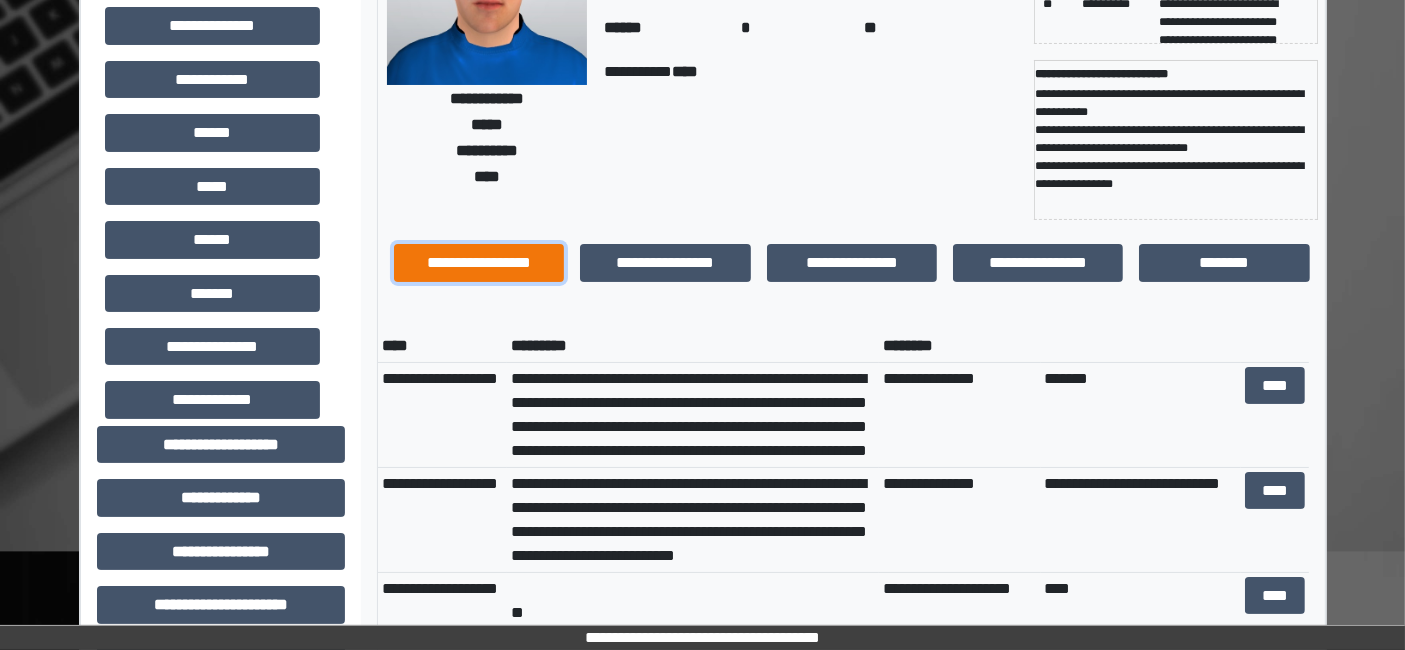 click on "**********" at bounding box center (479, 262) 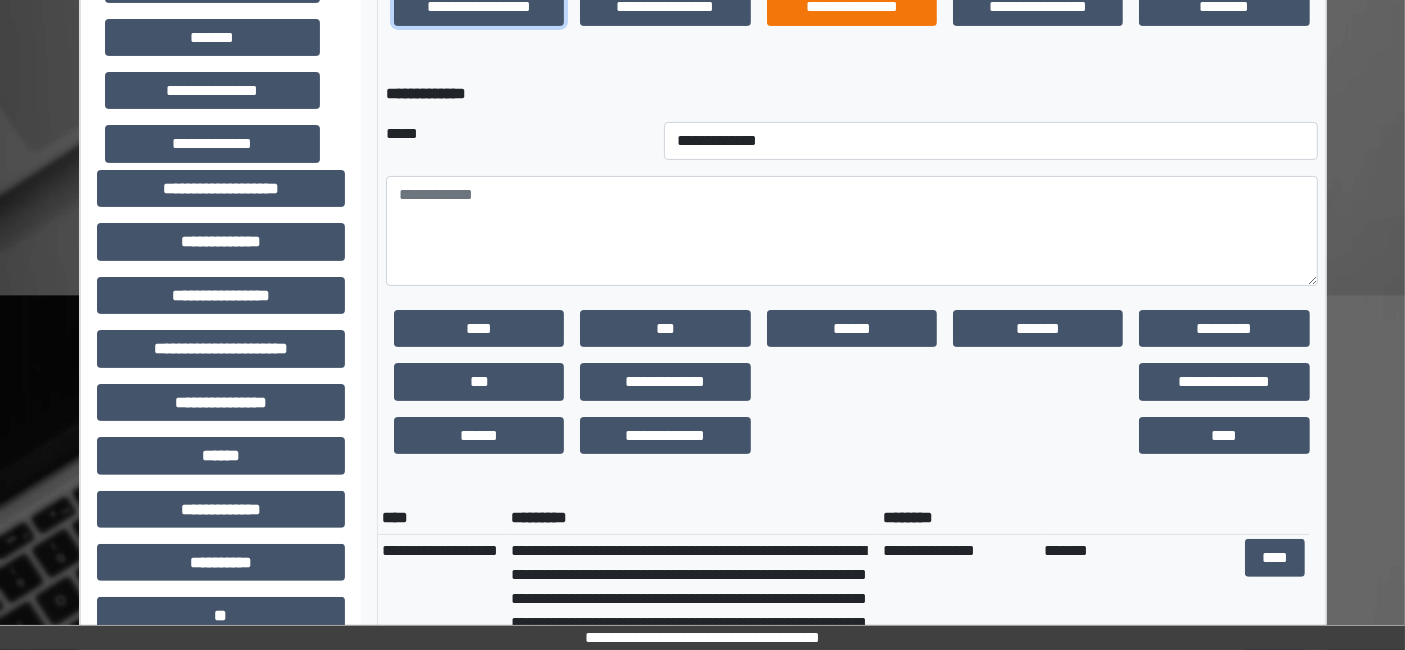 scroll, scrollTop: 444, scrollLeft: 0, axis: vertical 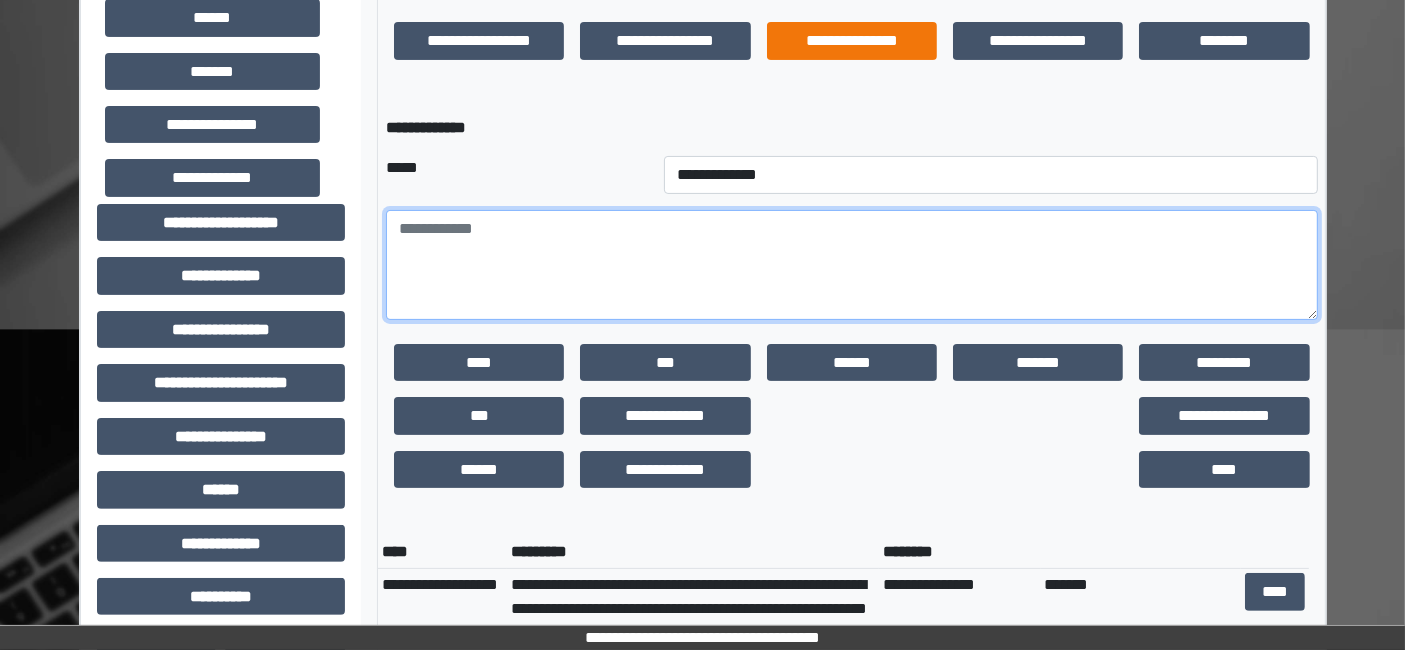 click at bounding box center (852, 265) 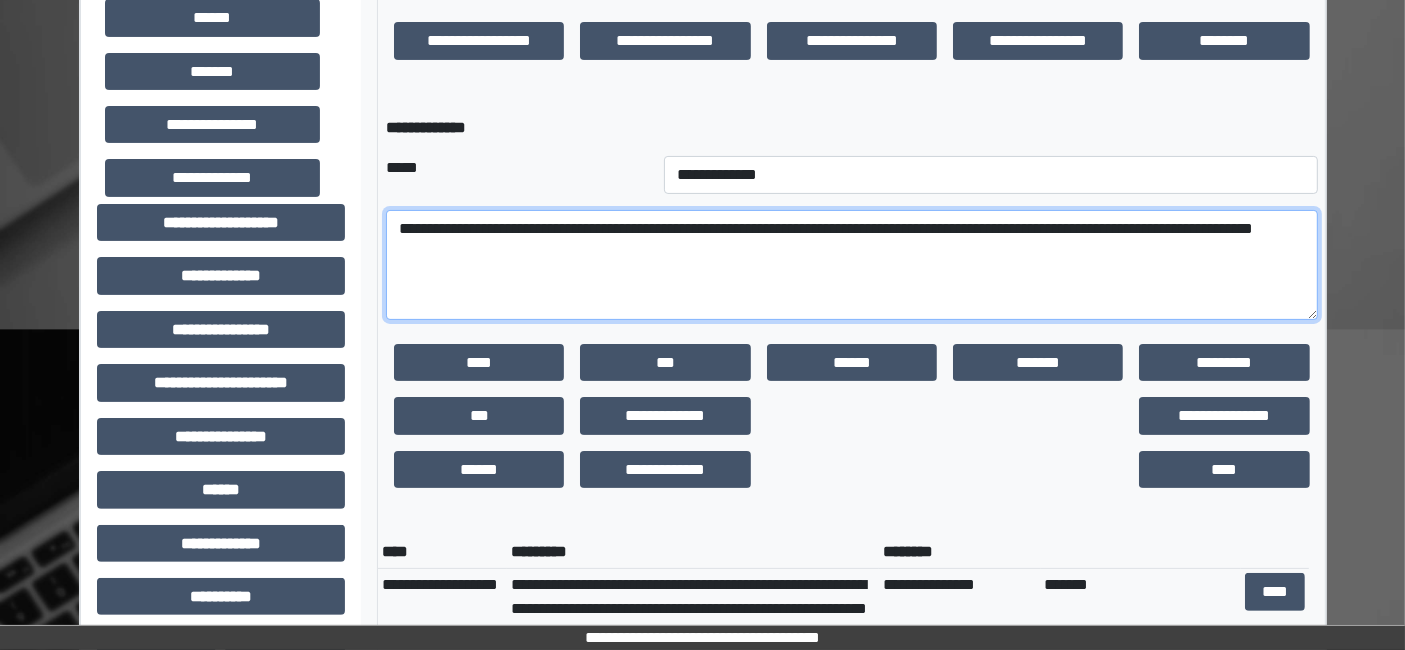 click on "**********" at bounding box center (852, 265) 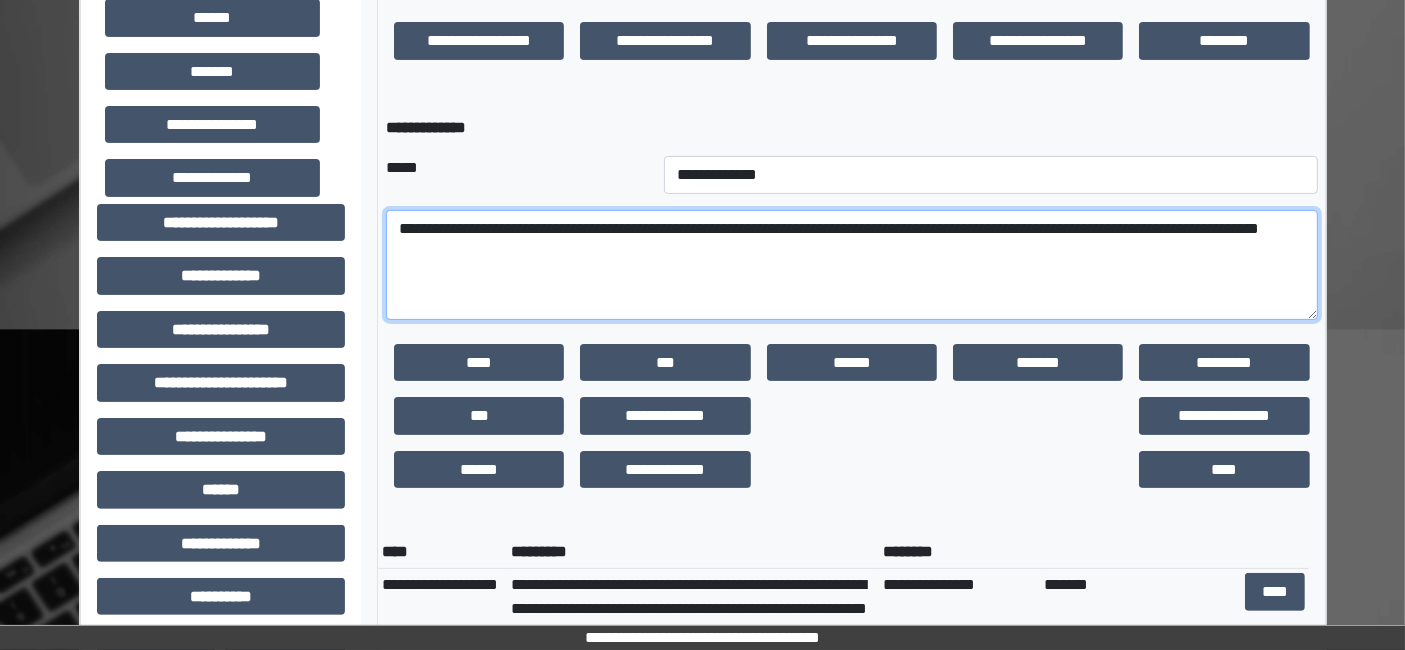 click on "**********" at bounding box center [852, 265] 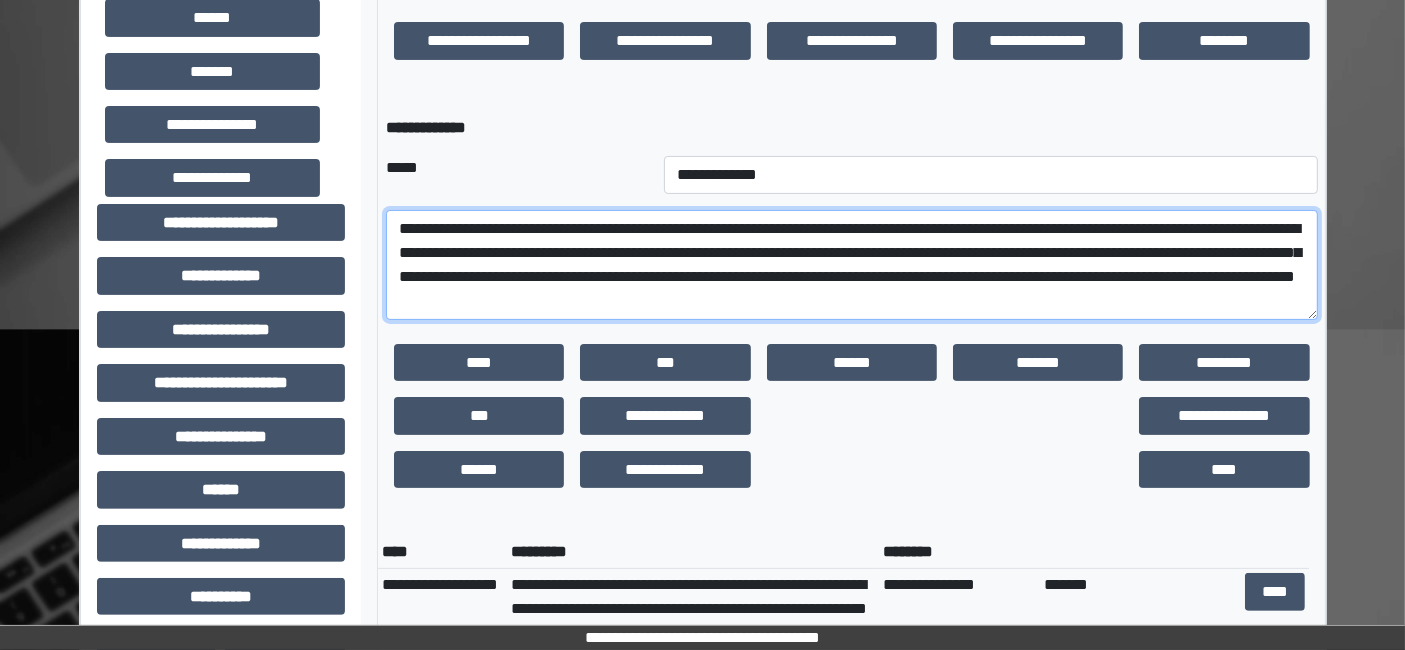 drag, startPoint x: 400, startPoint y: 221, endPoint x: 922, endPoint y: 314, distance: 530.2198 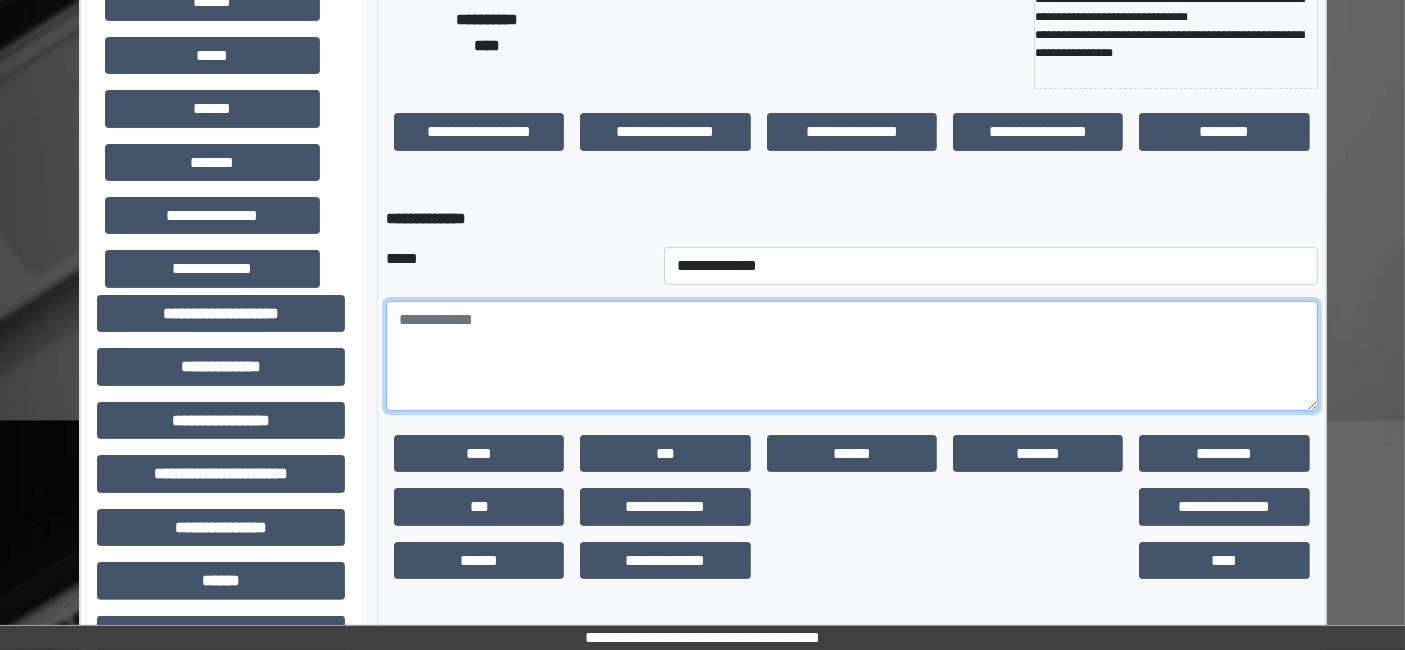 scroll, scrollTop: 444, scrollLeft: 0, axis: vertical 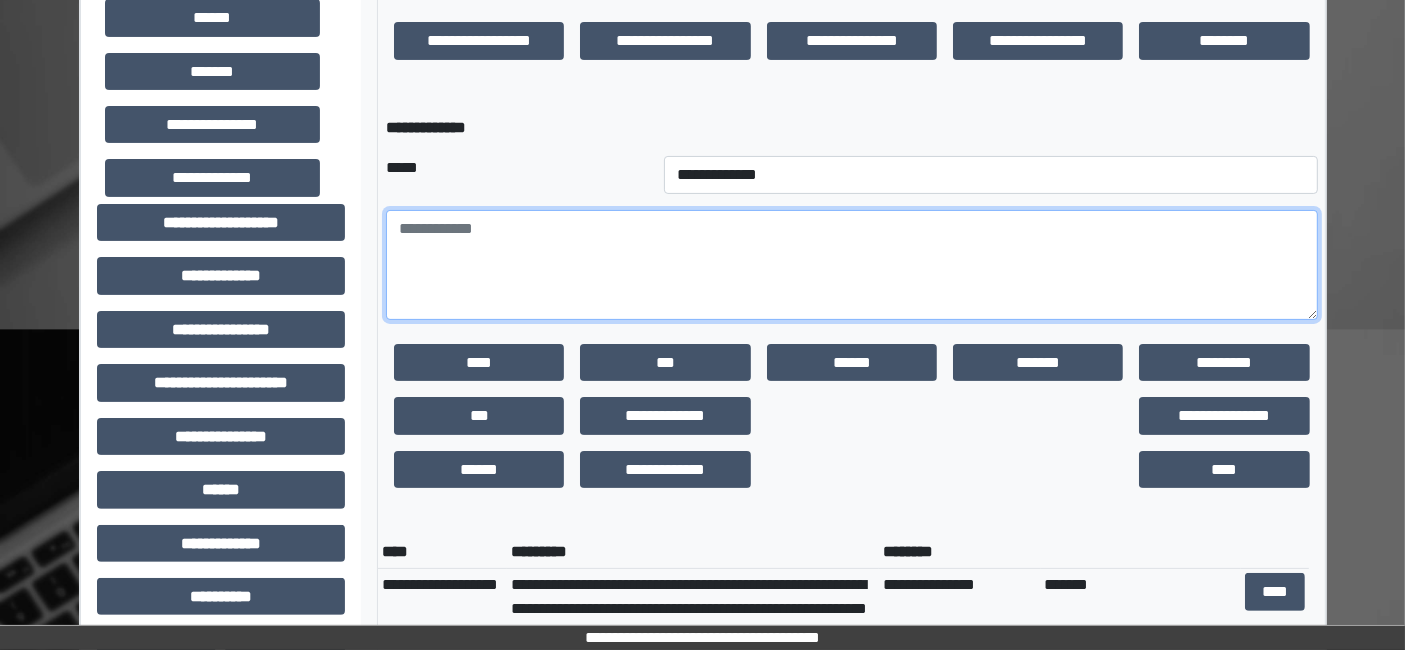 paste on "**********" 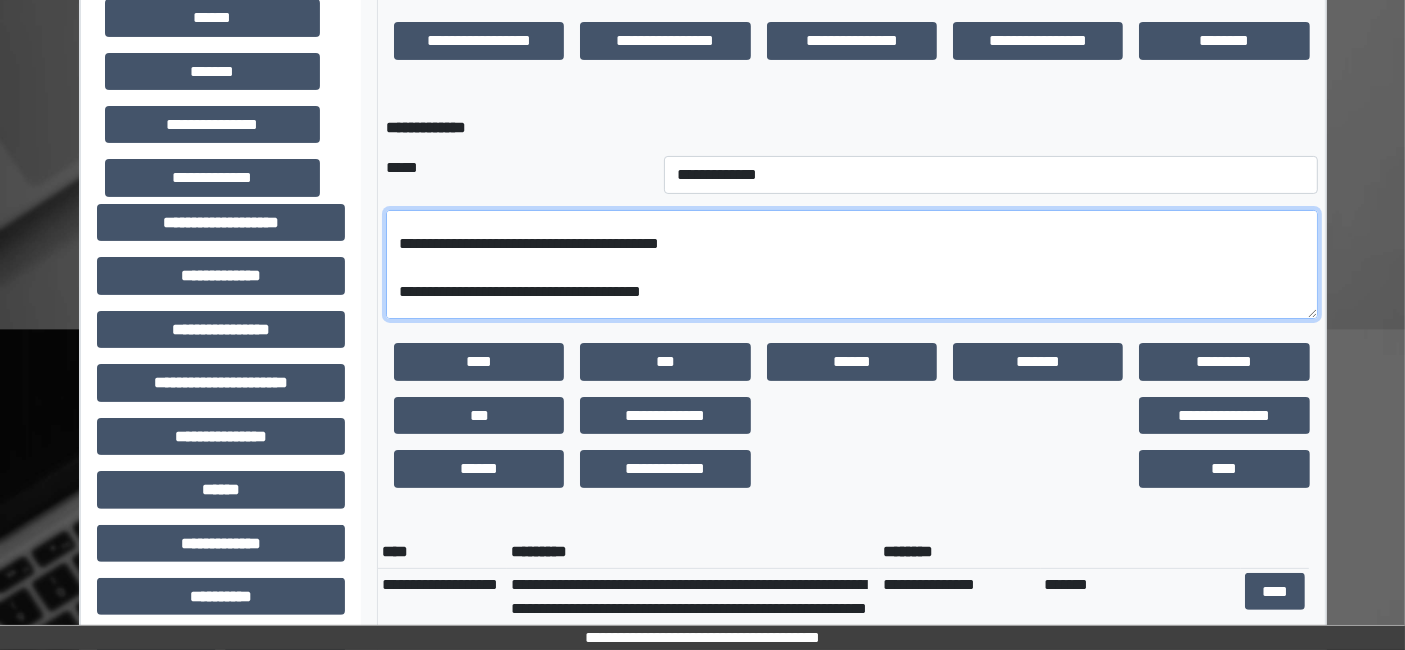 scroll, scrollTop: 0, scrollLeft: 0, axis: both 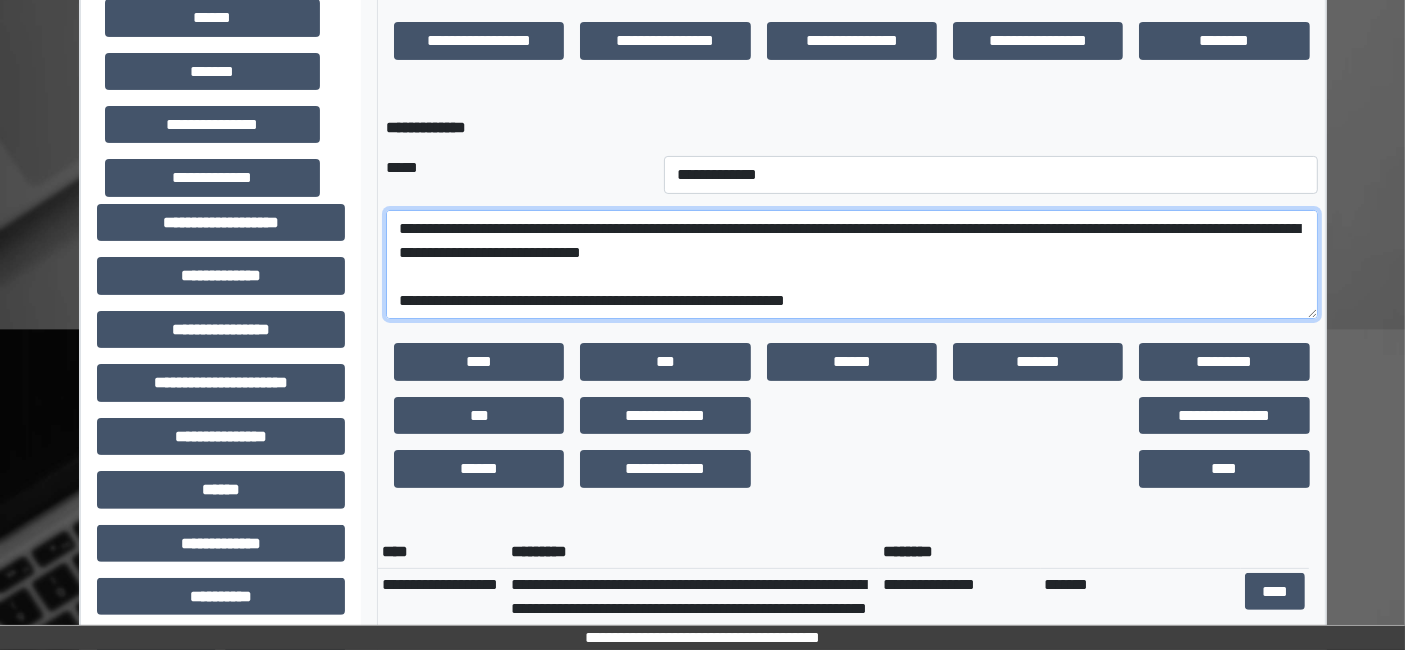 click on "**********" at bounding box center [852, 264] 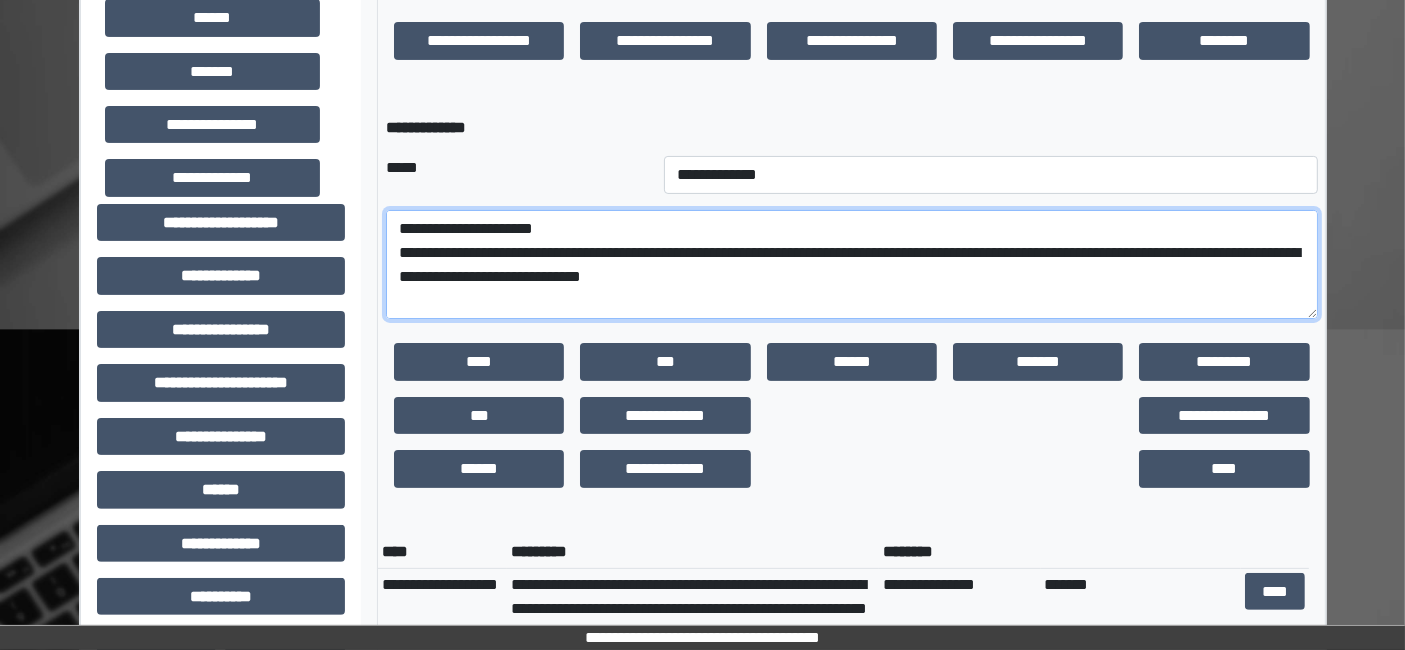 type on "**********" 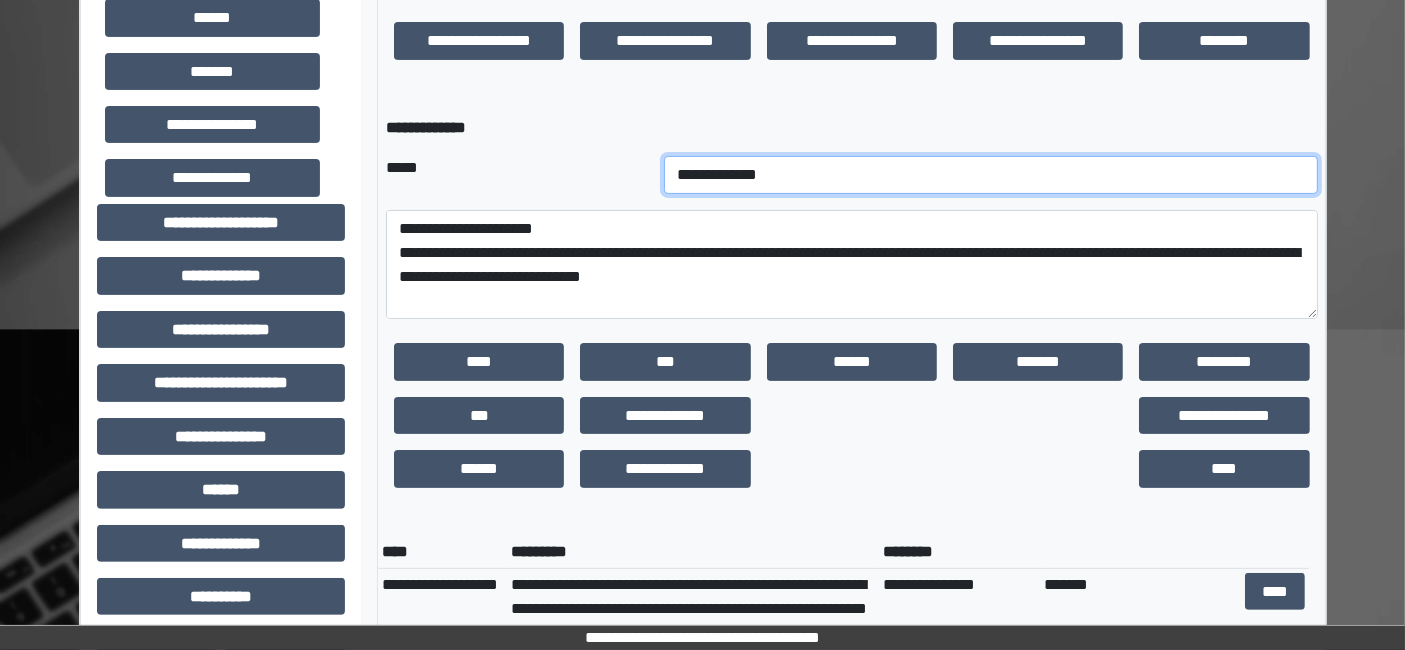click on "**********" at bounding box center (990, 175) 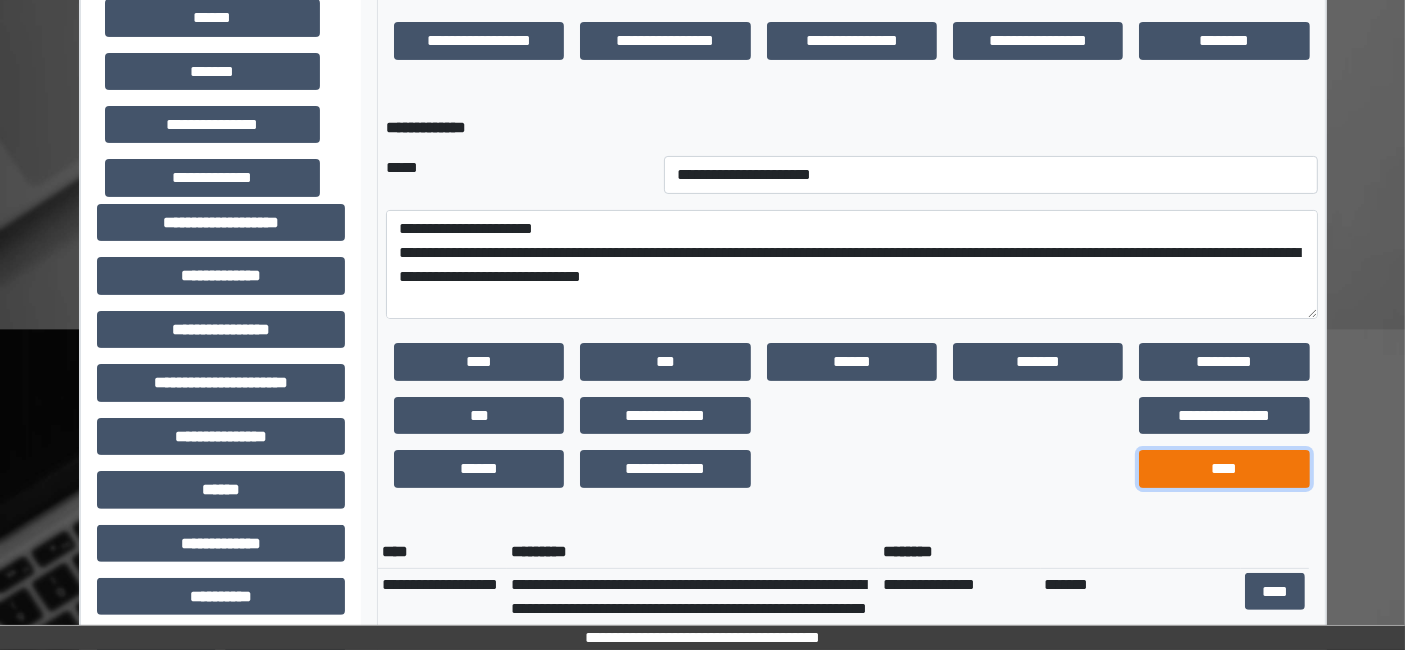 click on "****" at bounding box center [1224, 468] 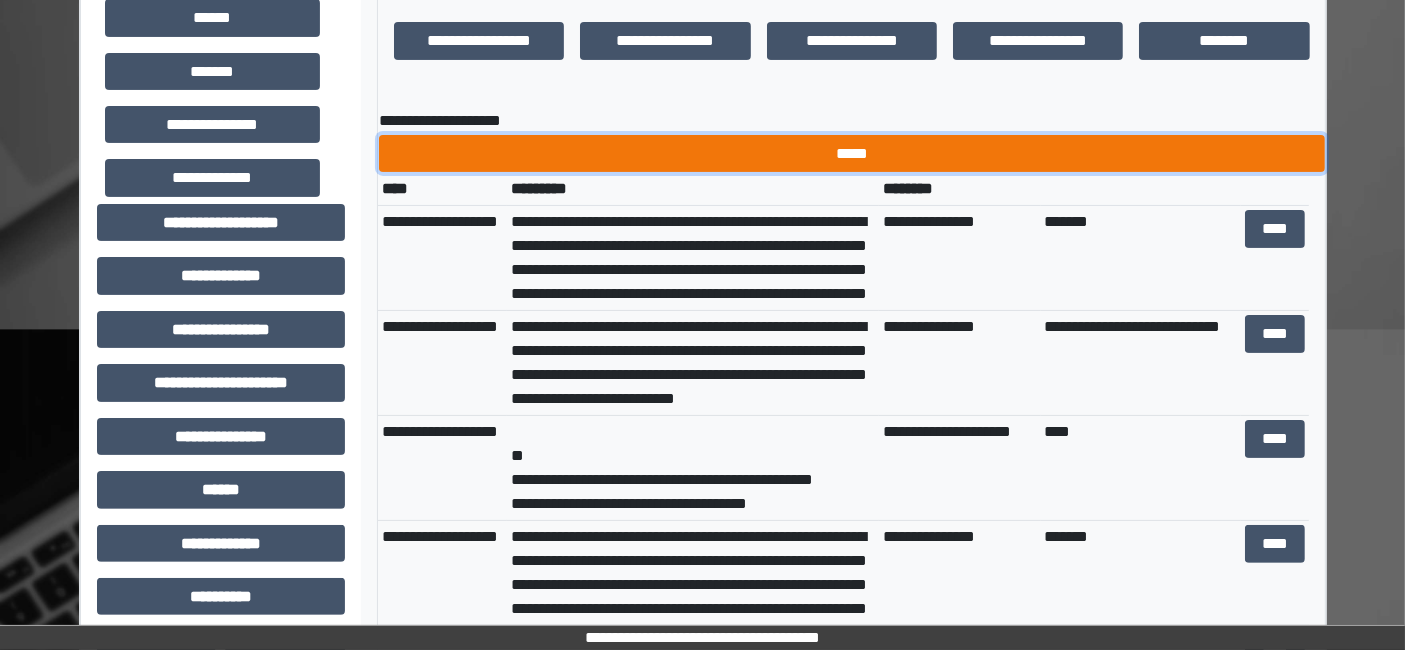 click on "*****" at bounding box center [852, 153] 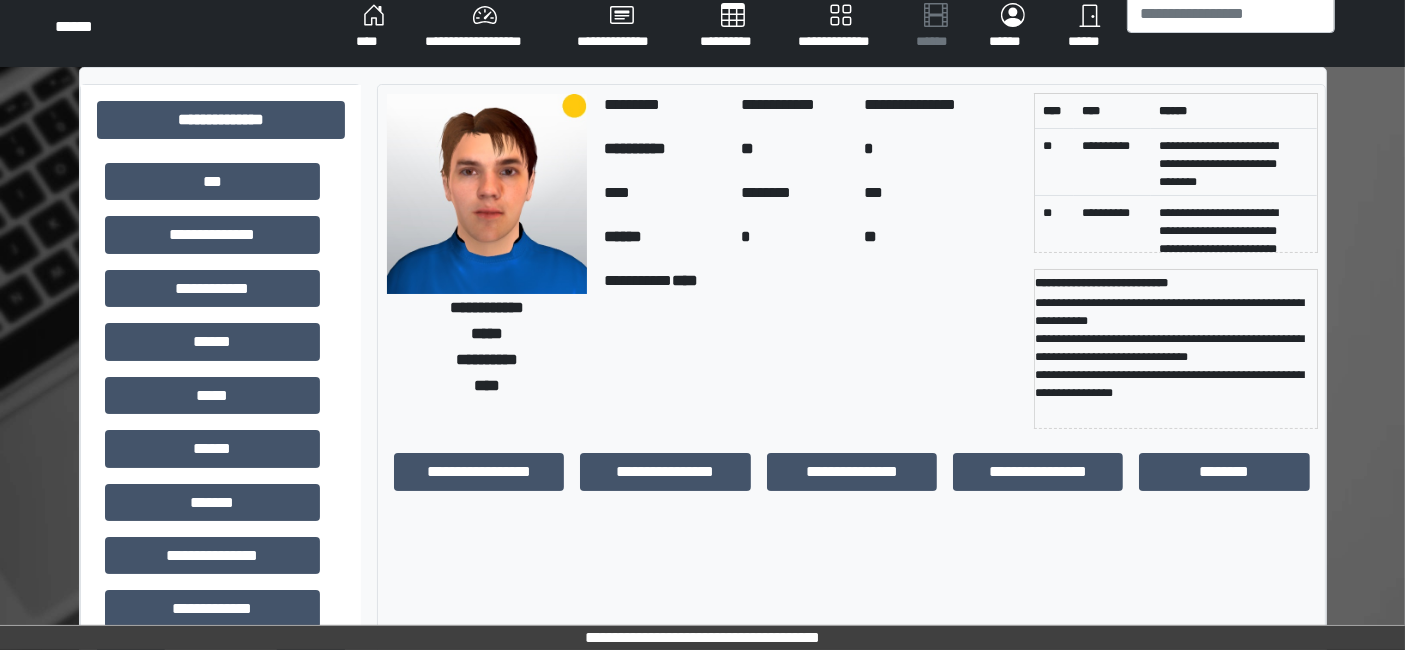 scroll, scrollTop: 0, scrollLeft: 0, axis: both 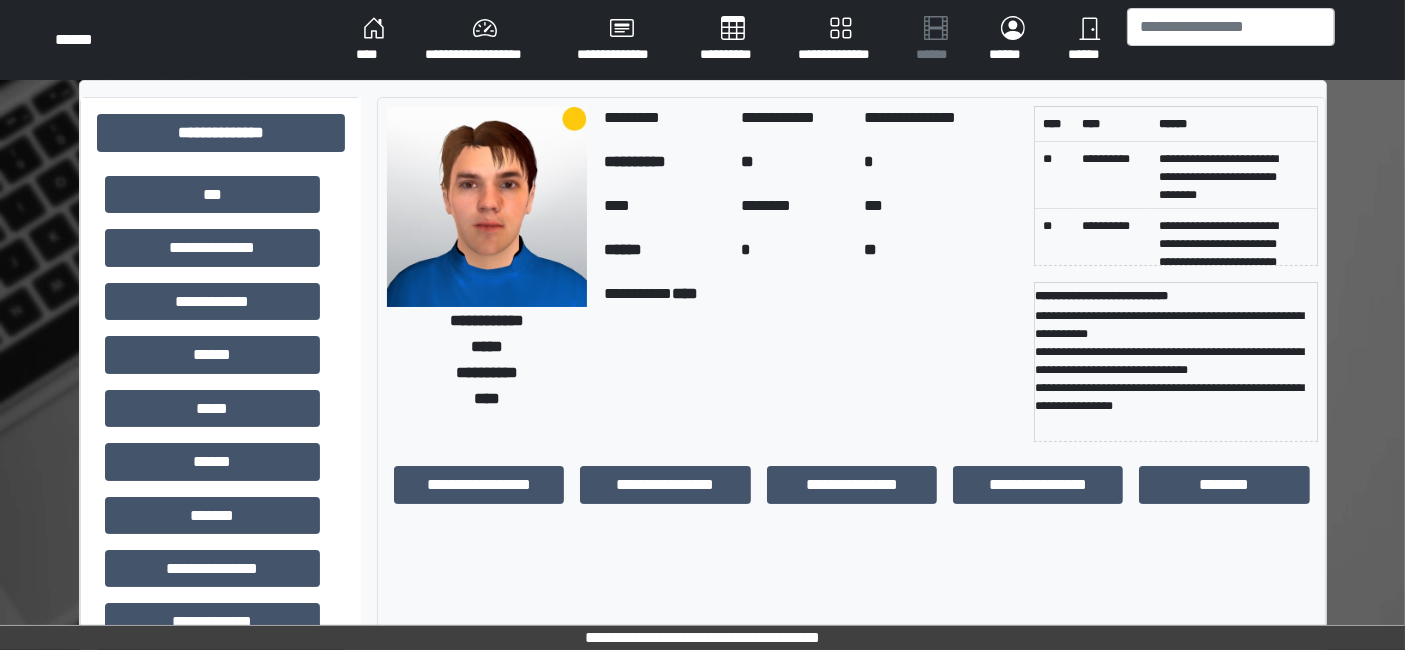 click on "**********" at bounding box center [841, 40] 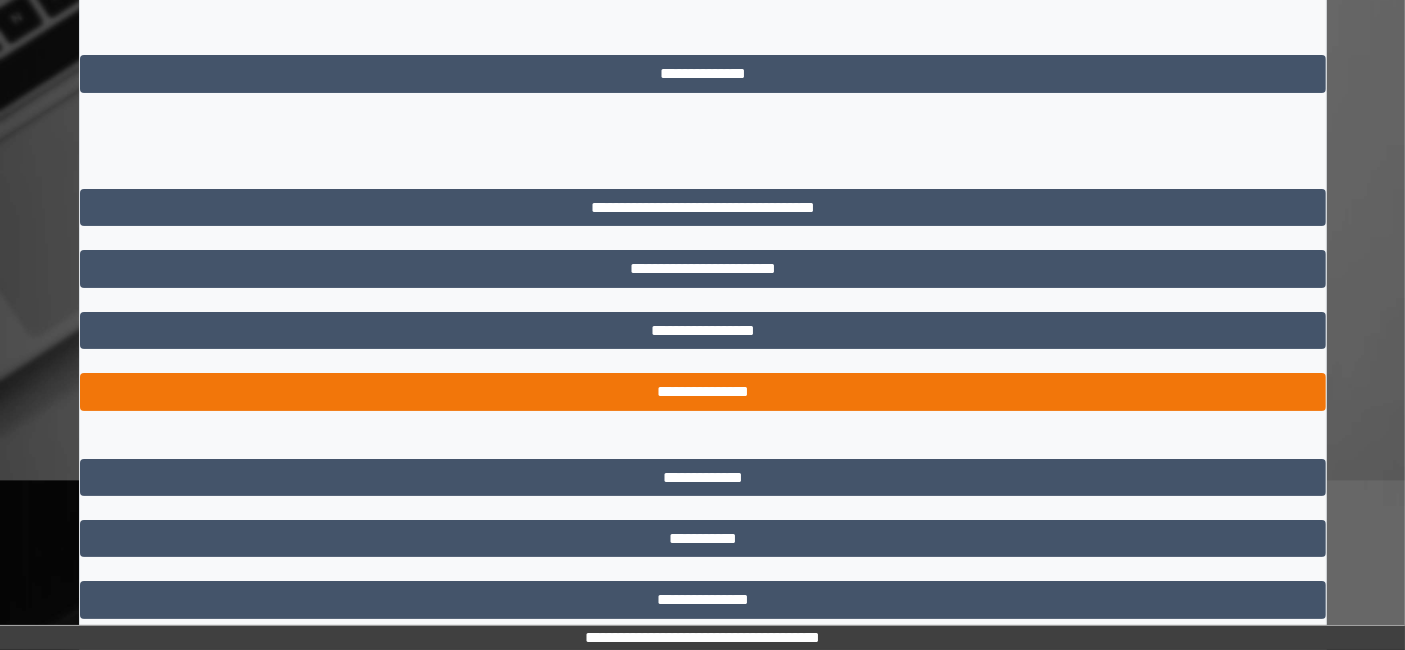 scroll, scrollTop: 325, scrollLeft: 0, axis: vertical 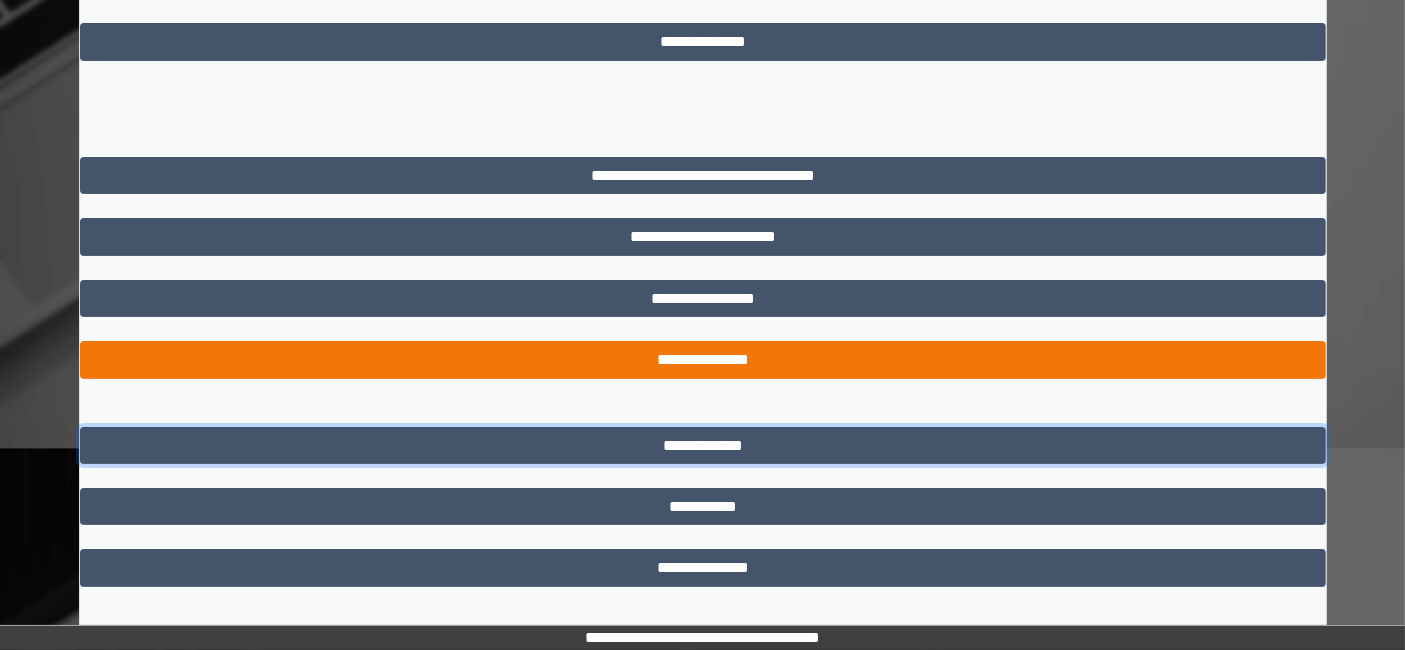 click on "**********" at bounding box center [703, 445] 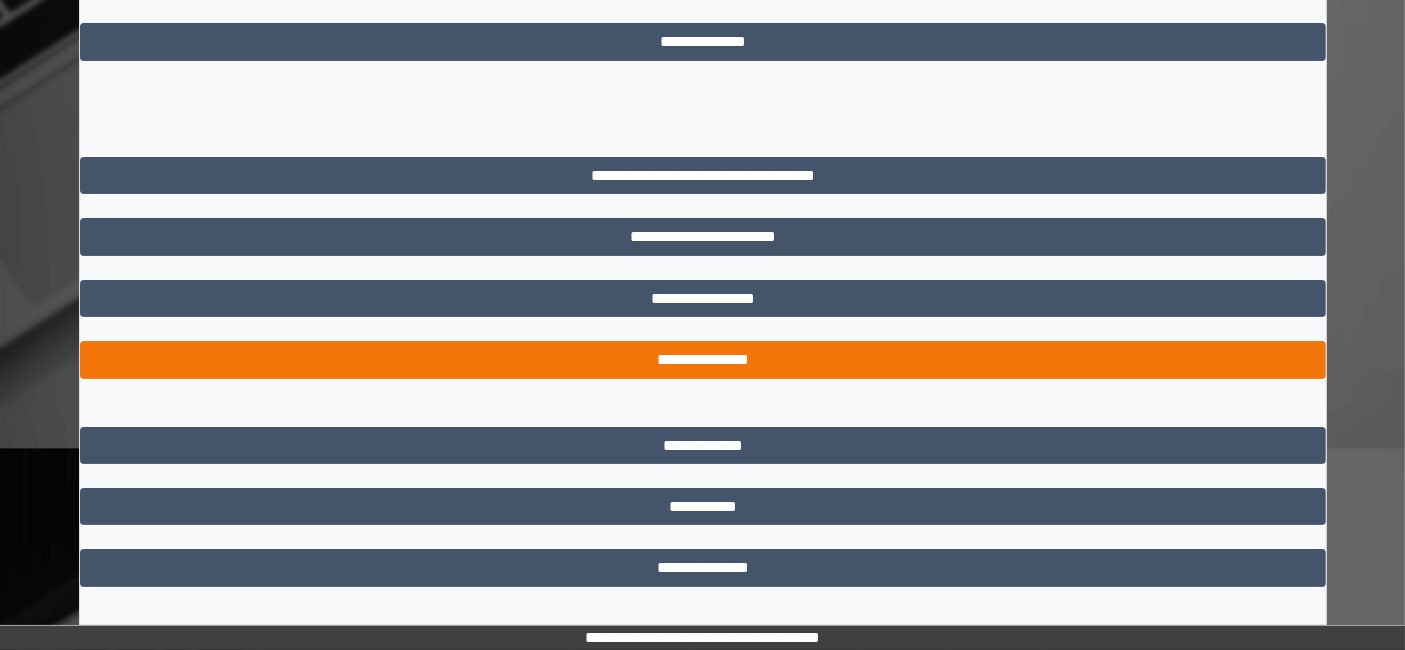 scroll, scrollTop: 0, scrollLeft: 0, axis: both 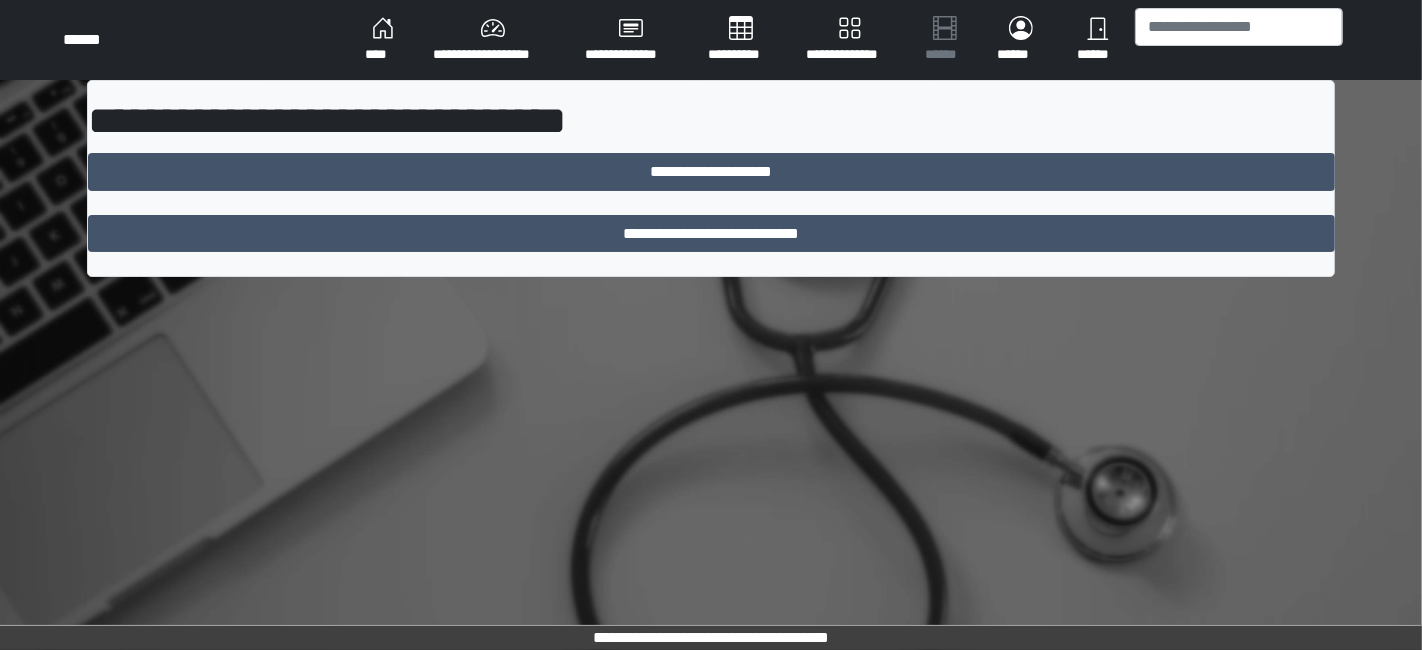 click on "**********" at bounding box center (849, 40) 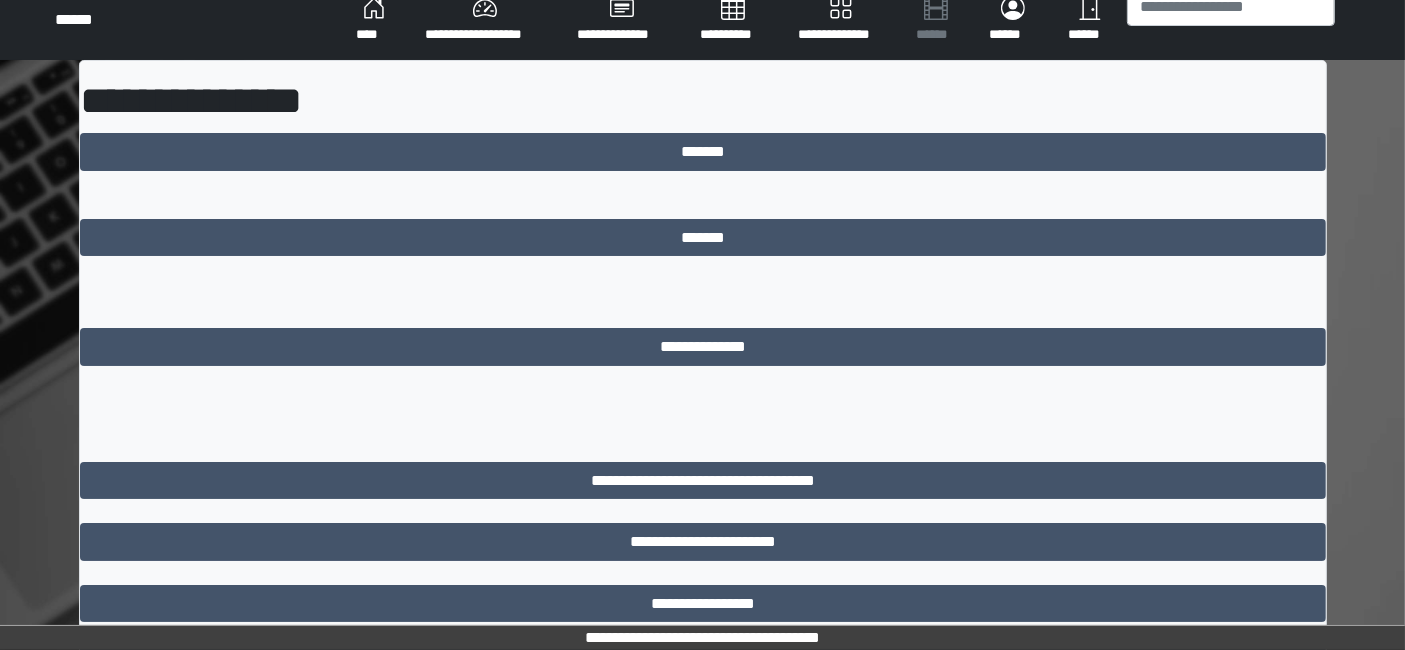 scroll, scrollTop: 0, scrollLeft: 0, axis: both 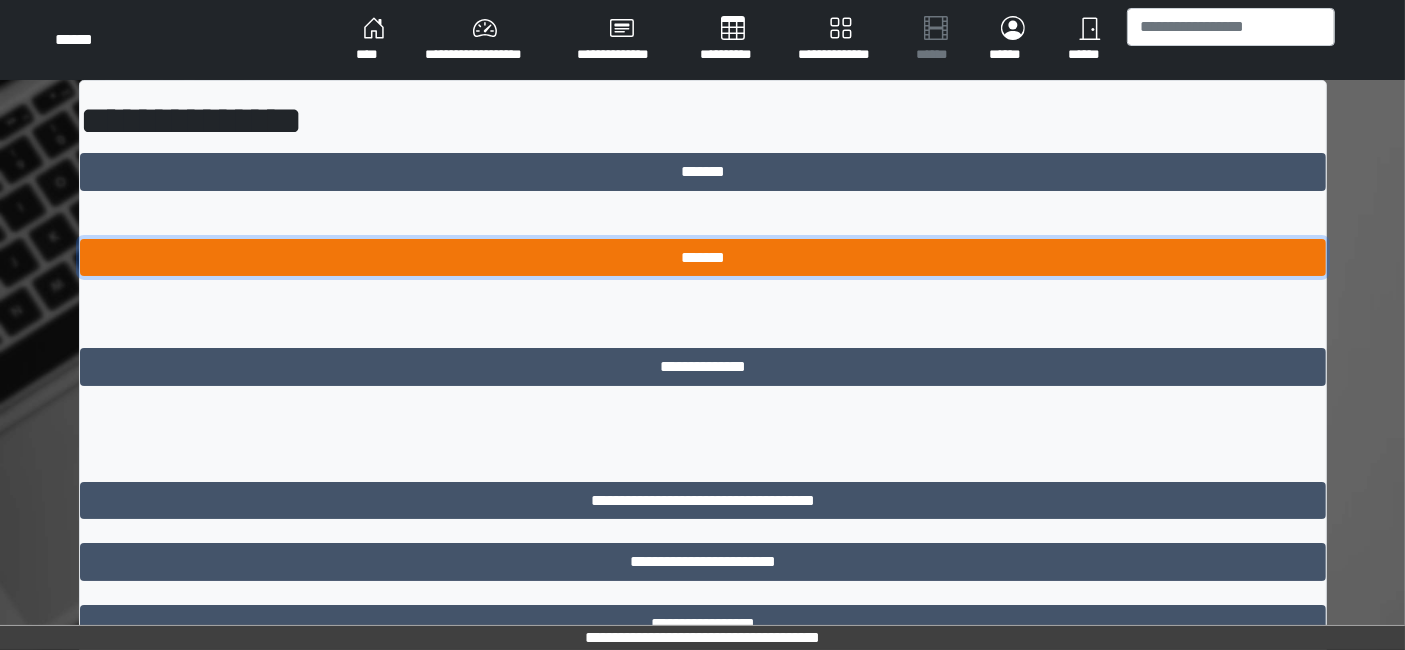 click on "*******" at bounding box center [703, 257] 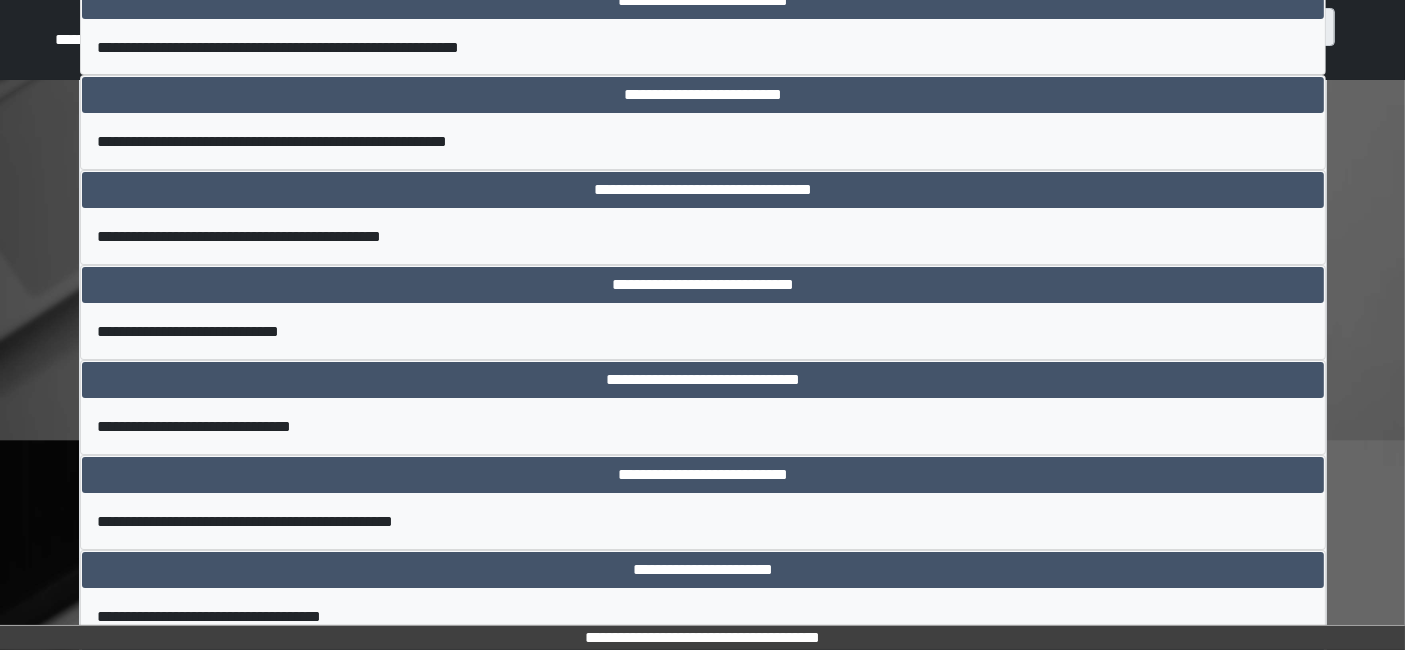 scroll, scrollTop: 444, scrollLeft: 0, axis: vertical 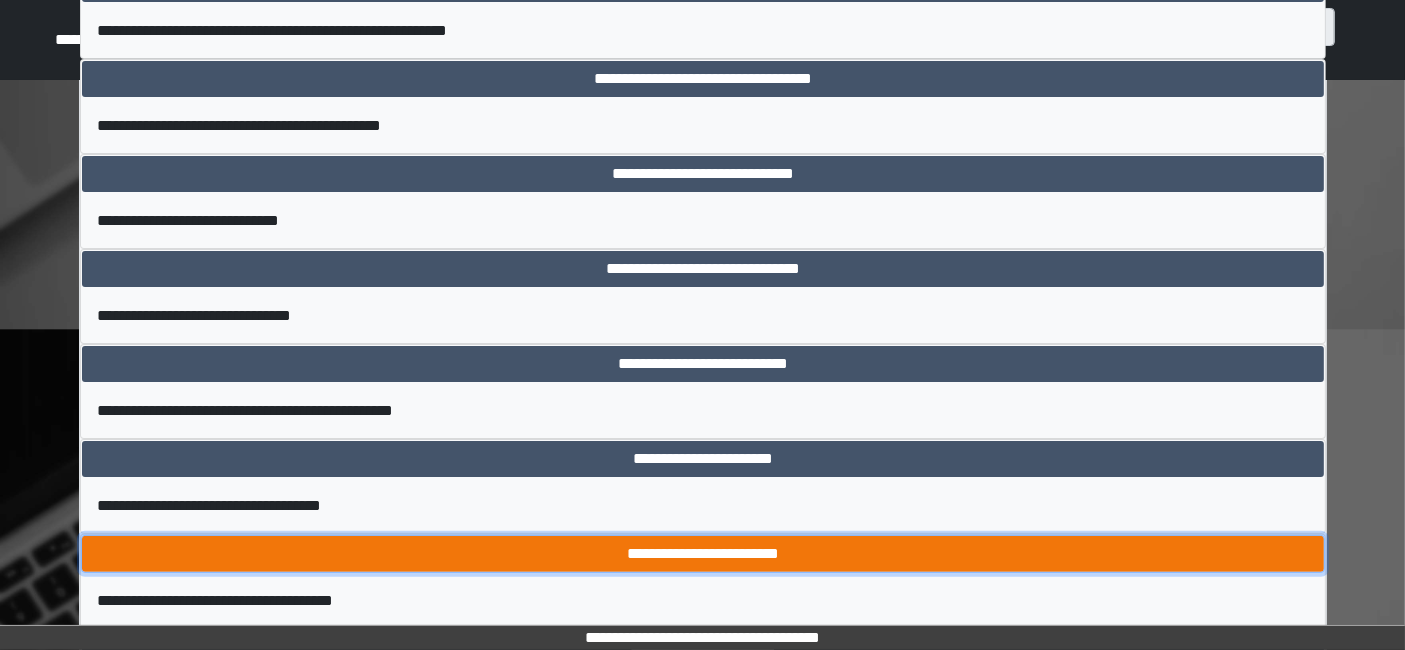 click on "**********" at bounding box center (703, 554) 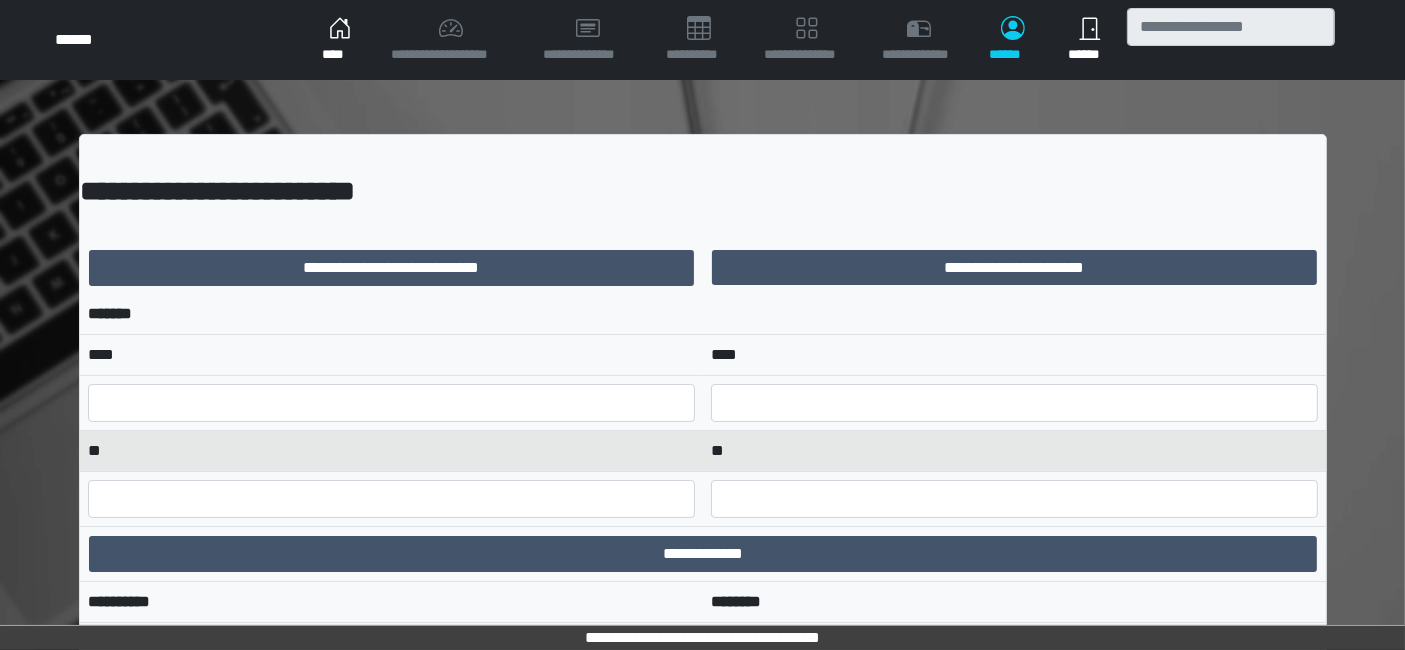 scroll, scrollTop: 0, scrollLeft: 0, axis: both 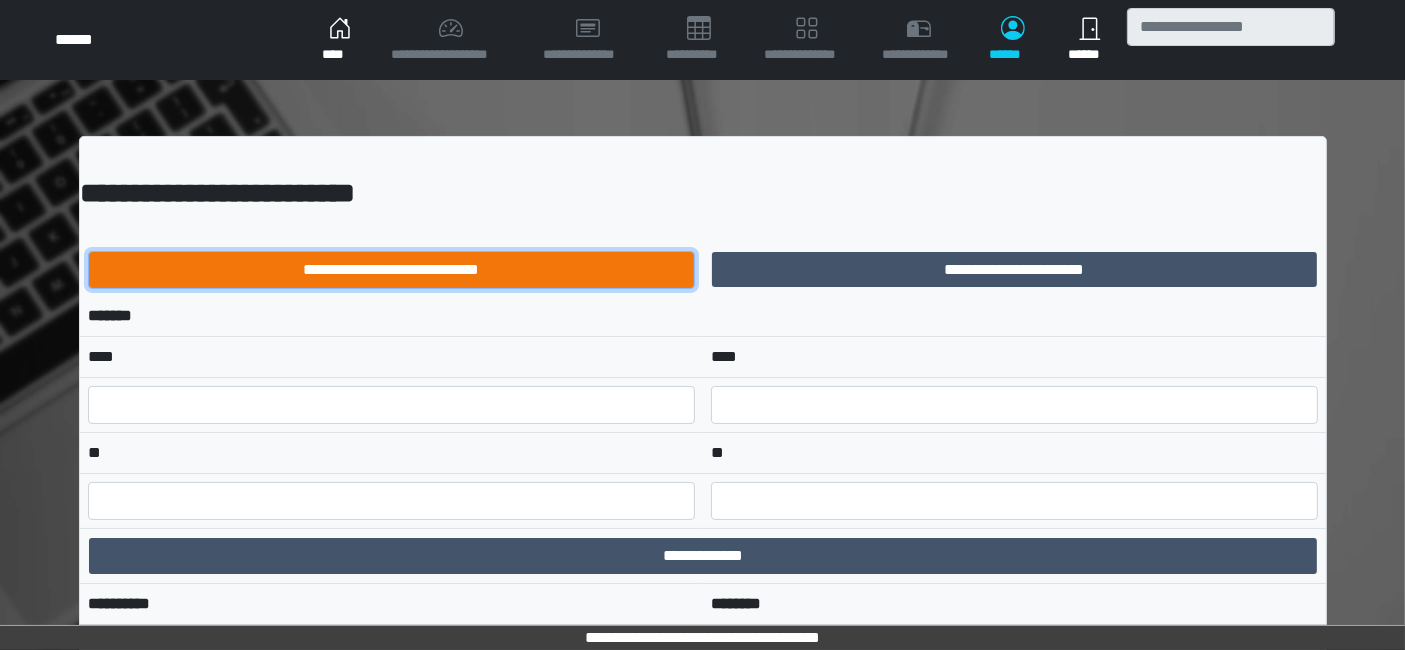 click on "**********" at bounding box center (391, 270) 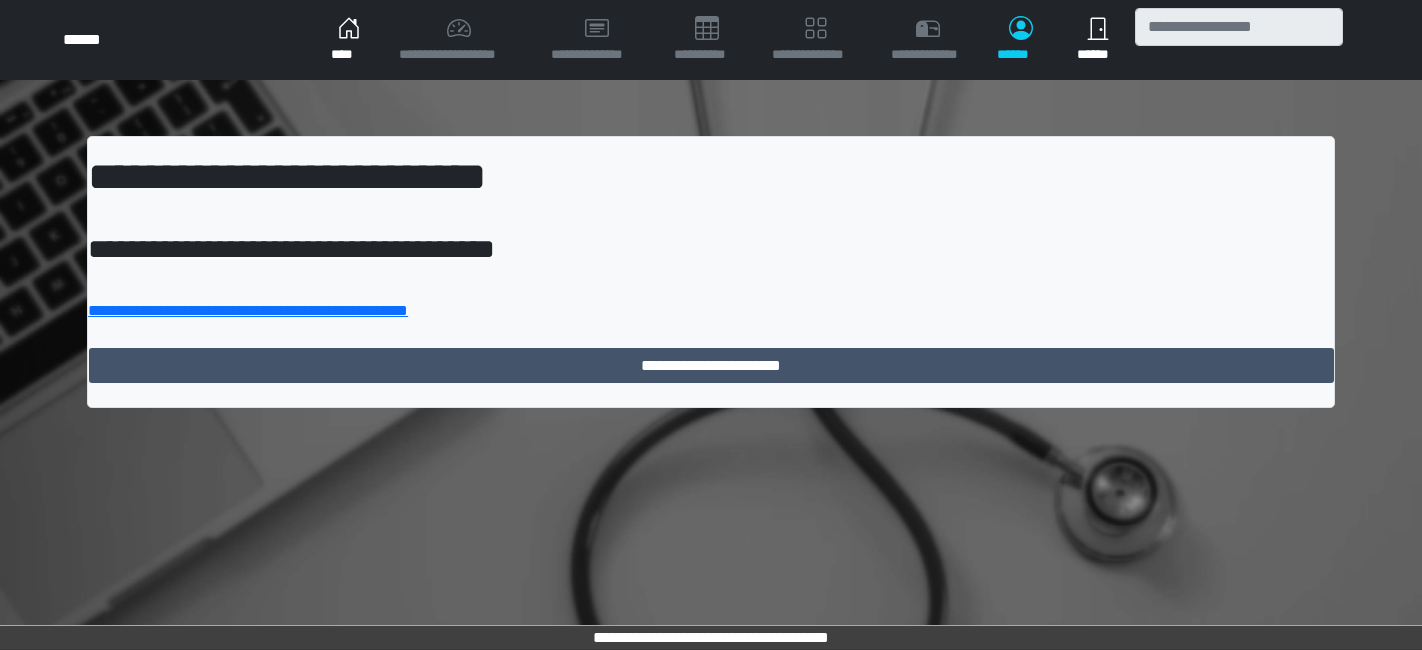 scroll, scrollTop: 0, scrollLeft: 0, axis: both 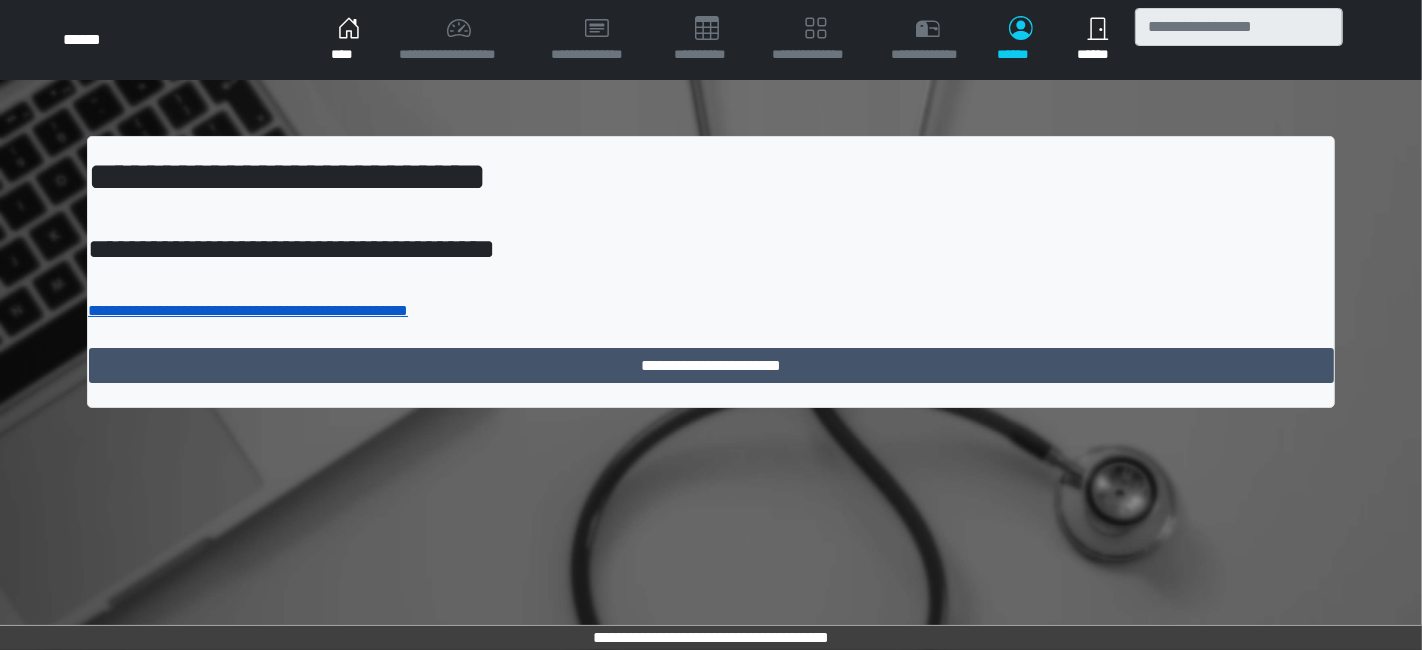 click on "**********" at bounding box center (248, 310) 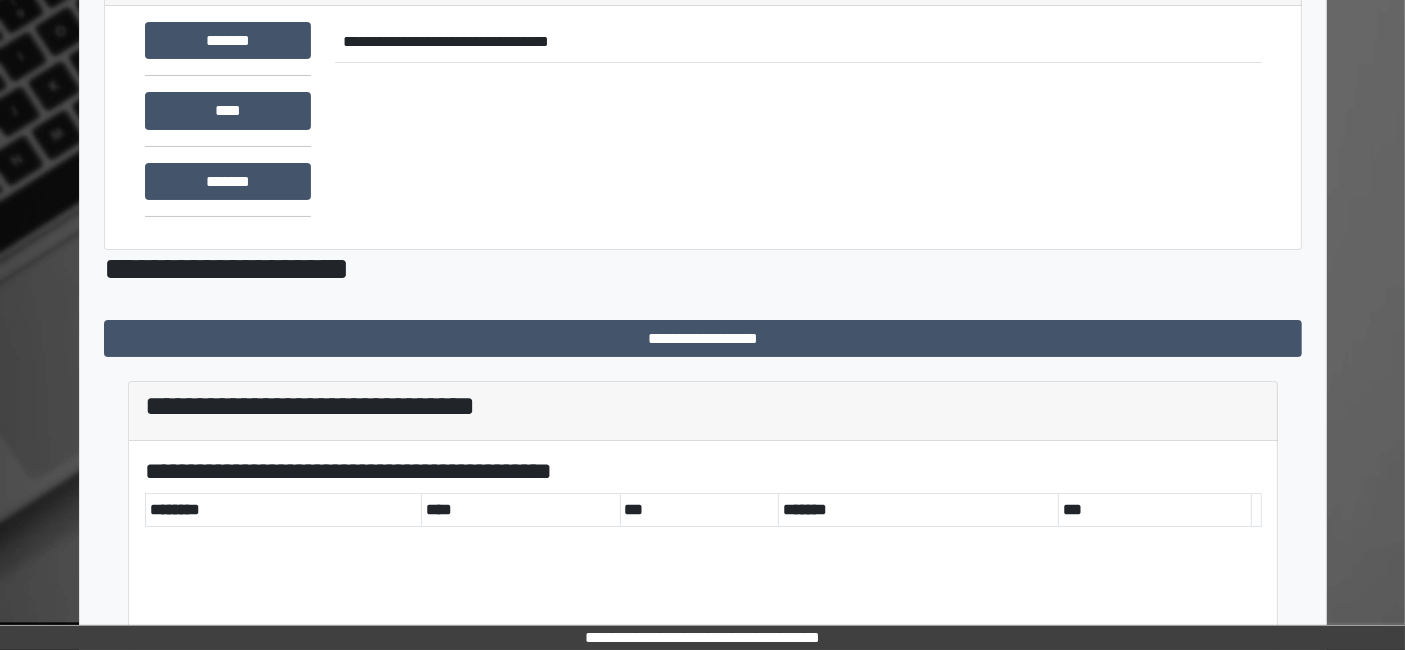 scroll, scrollTop: 0, scrollLeft: 0, axis: both 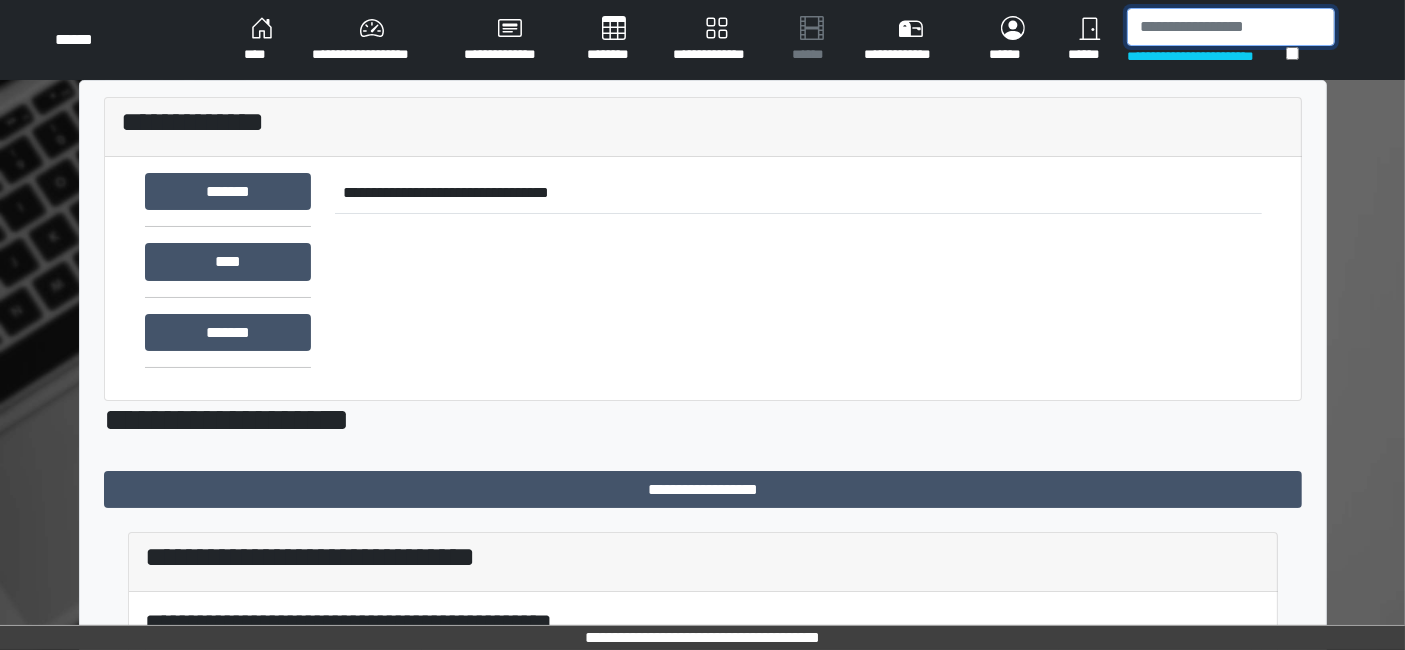 click at bounding box center [1231, 27] 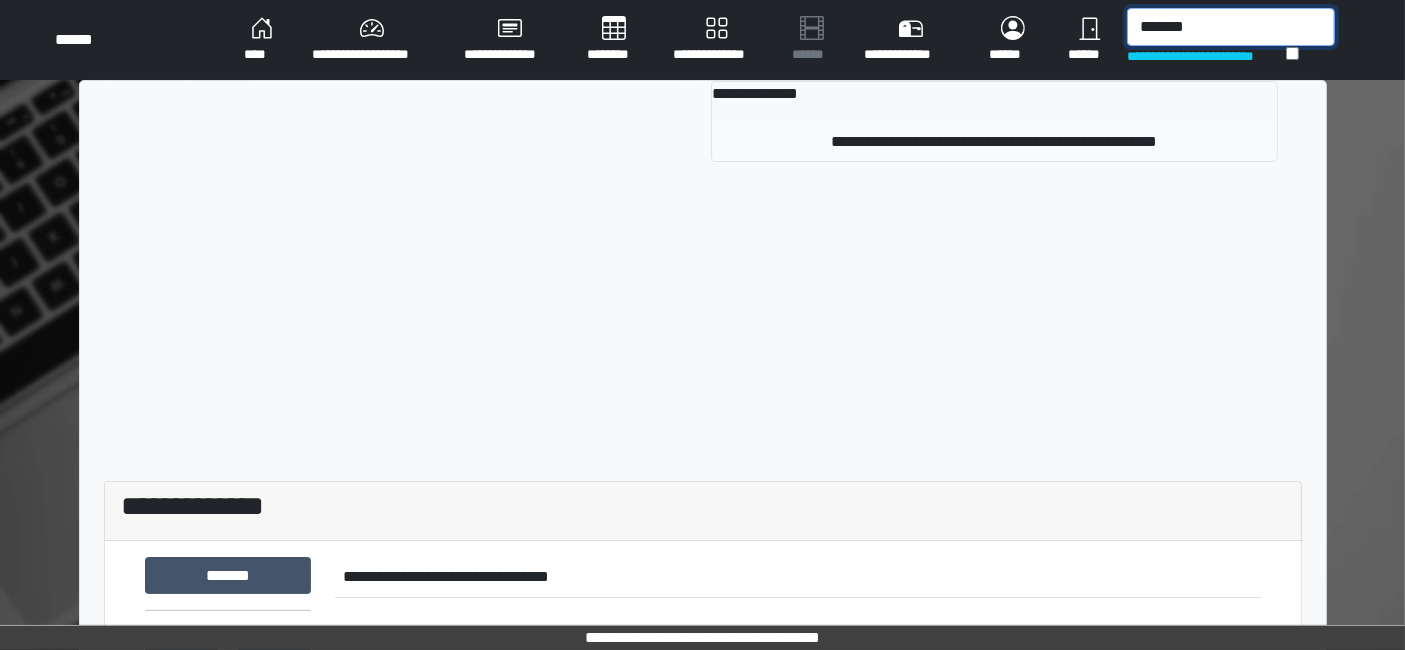 type on "*******" 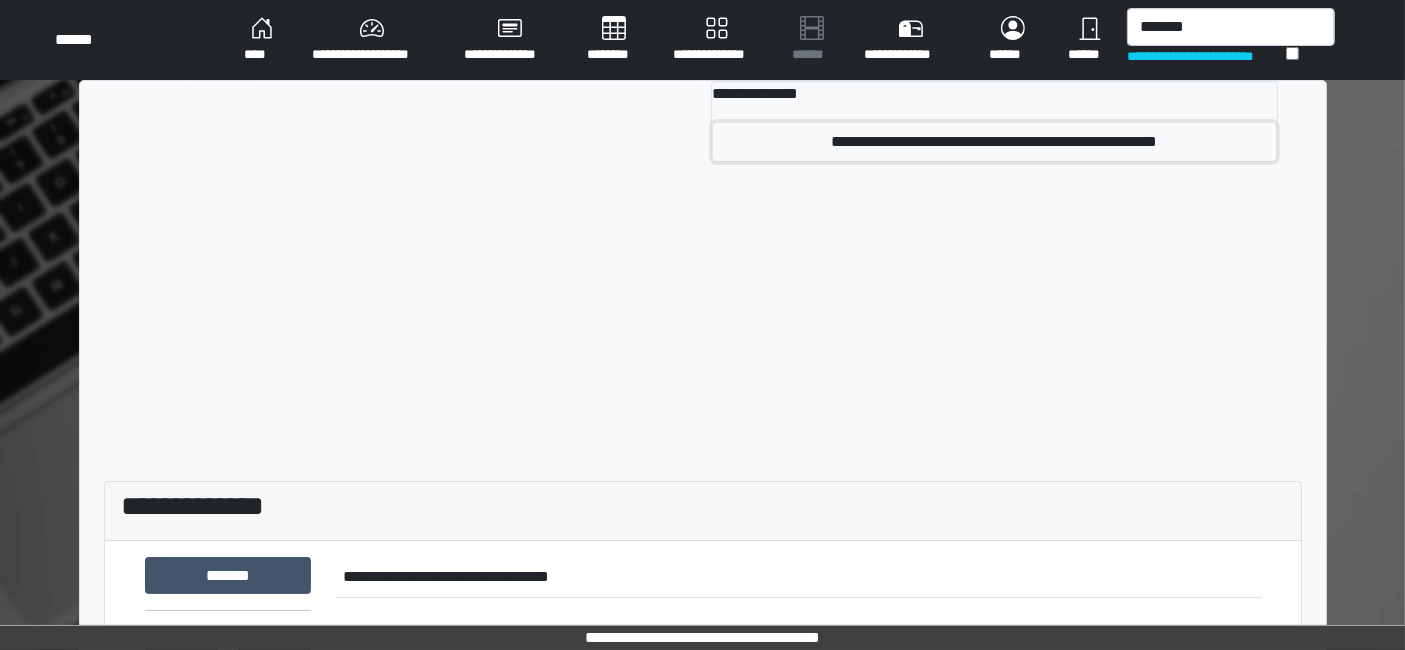click on "**********" at bounding box center (994, 142) 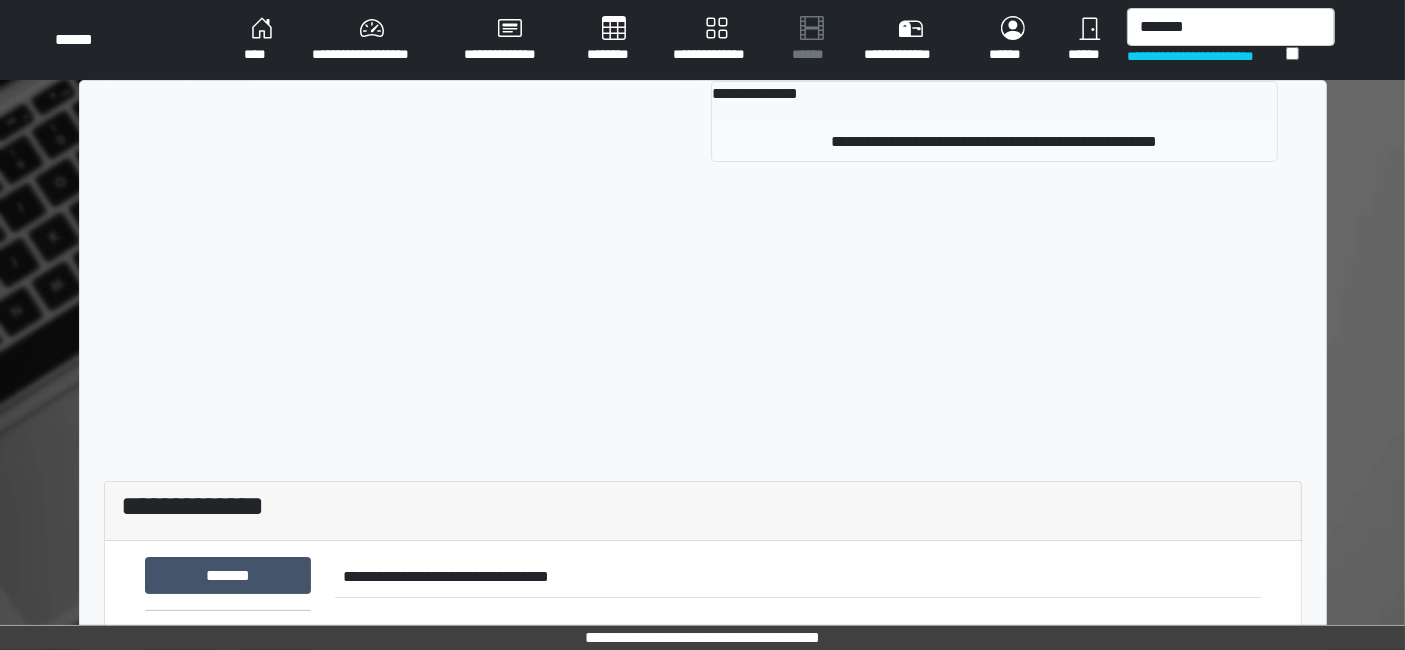 type 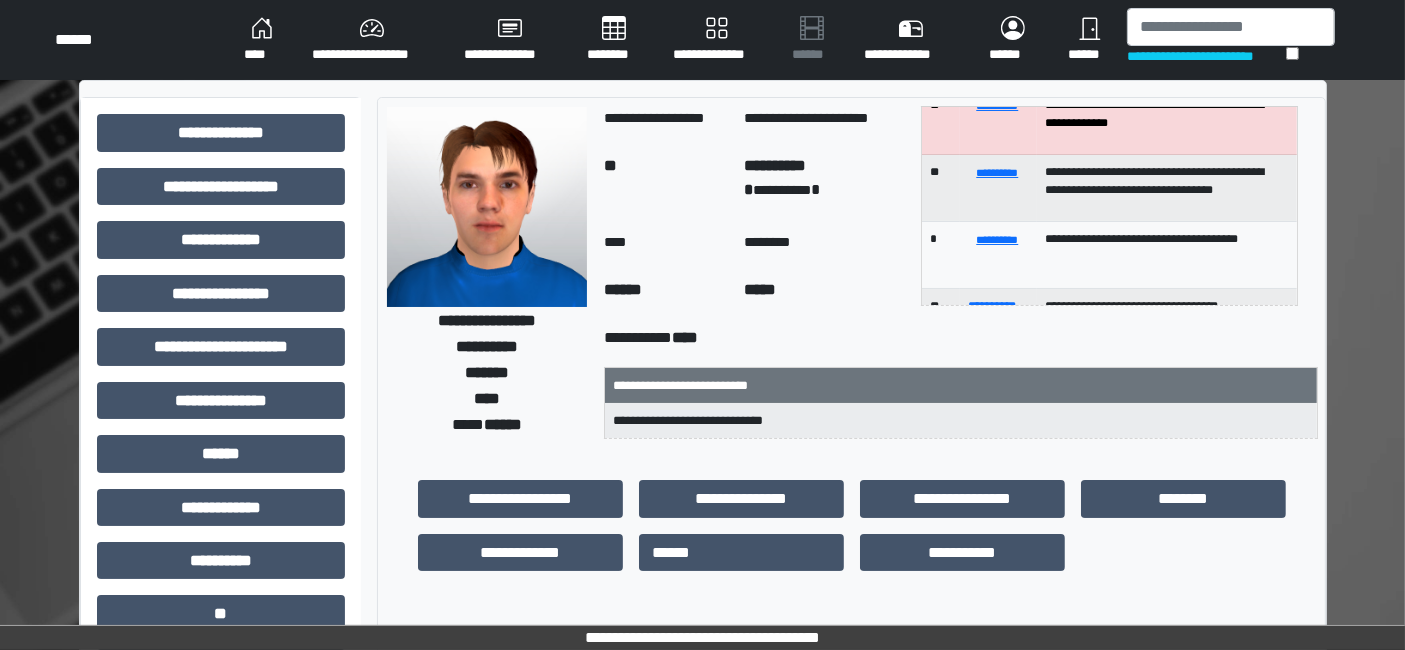 scroll, scrollTop: 222, scrollLeft: 0, axis: vertical 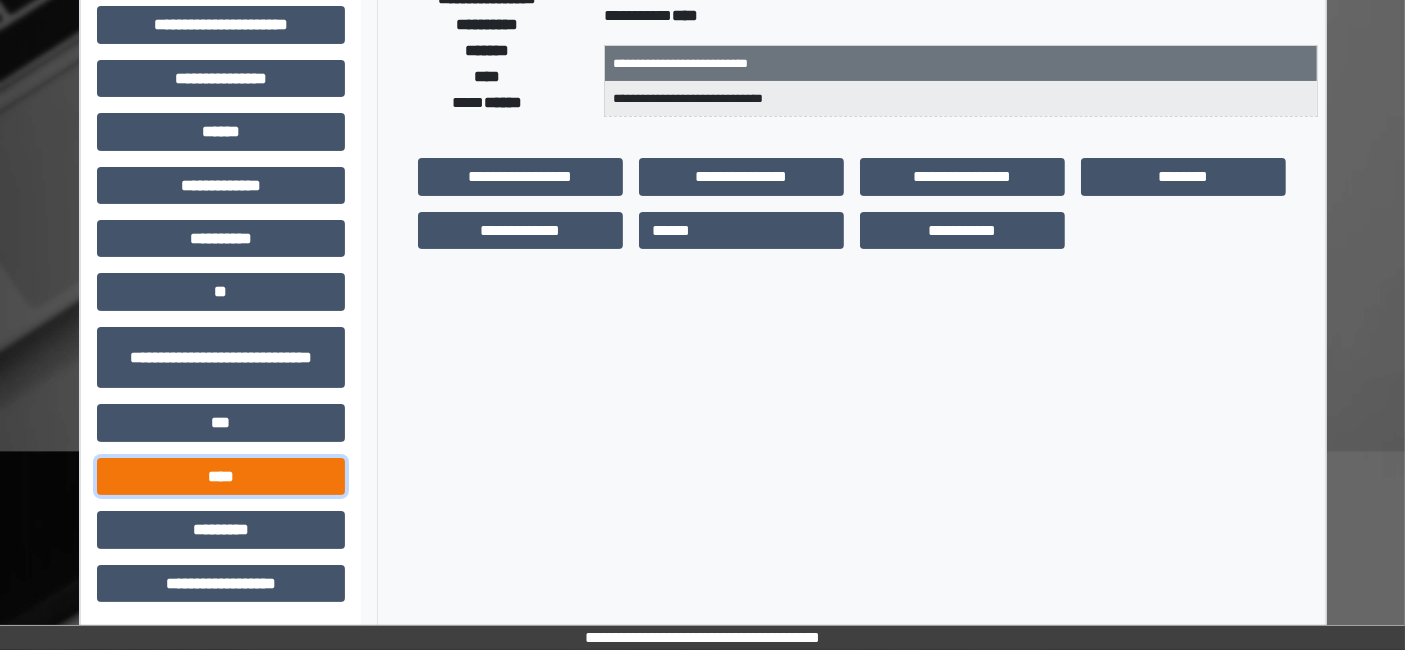 click on "****" at bounding box center [221, 476] 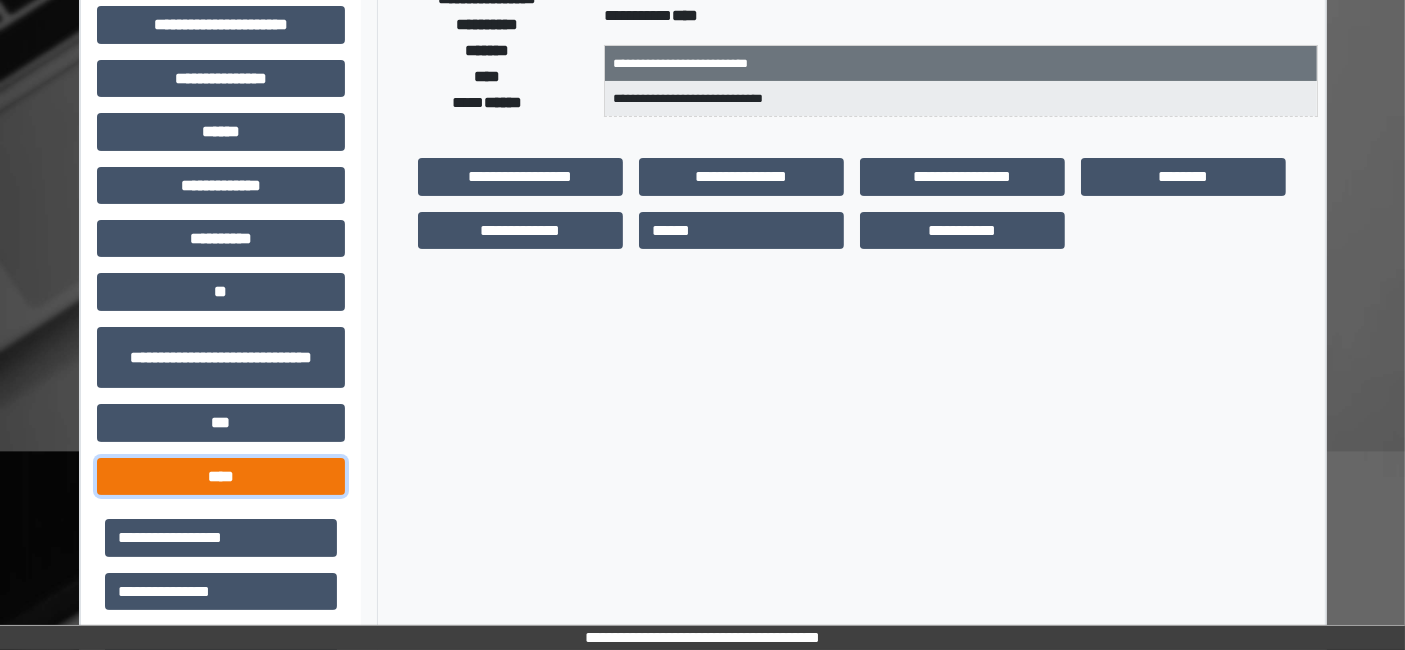 click on "****" at bounding box center [221, 476] 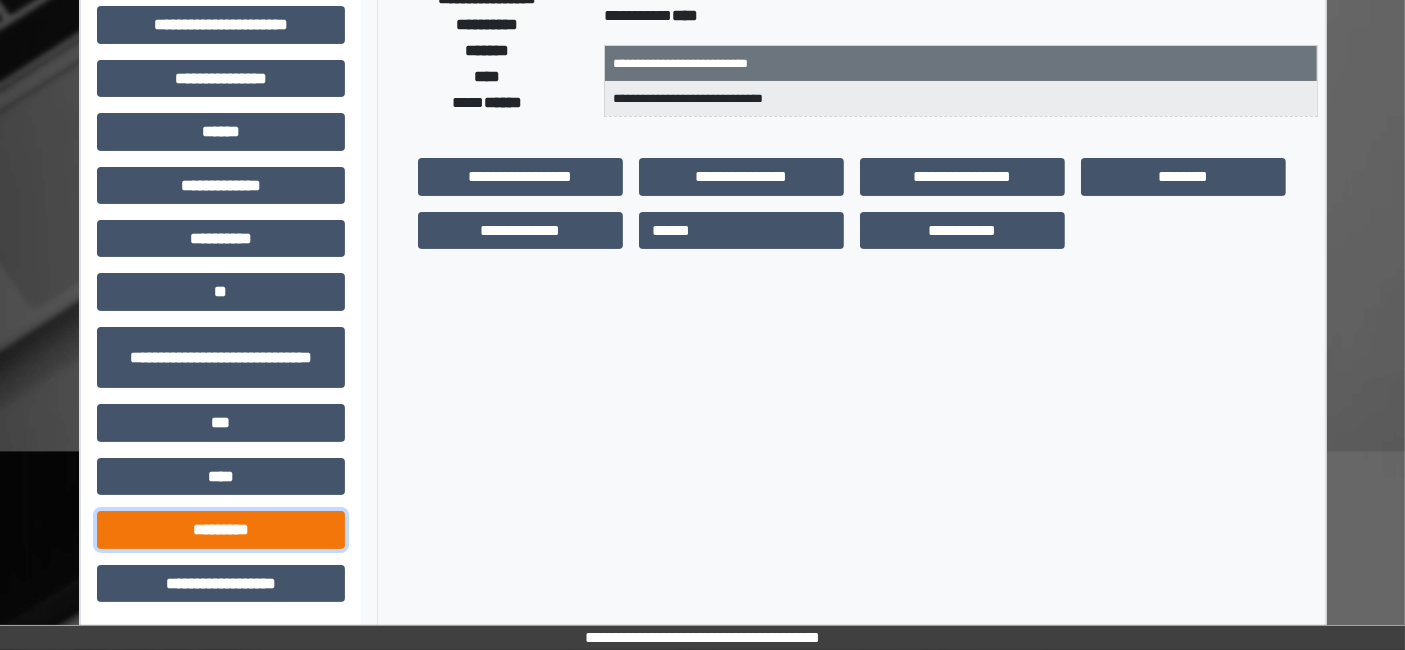click on "*********" at bounding box center (221, 529) 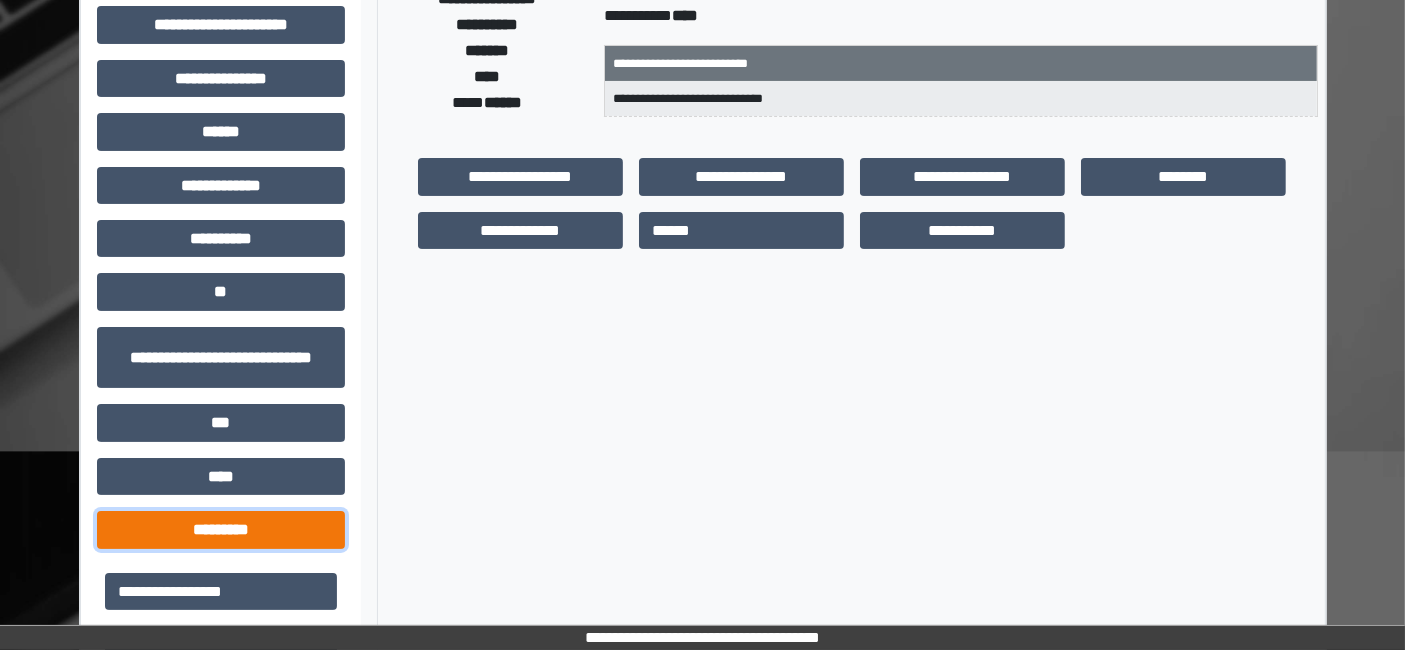 scroll, scrollTop: 445, scrollLeft: 0, axis: vertical 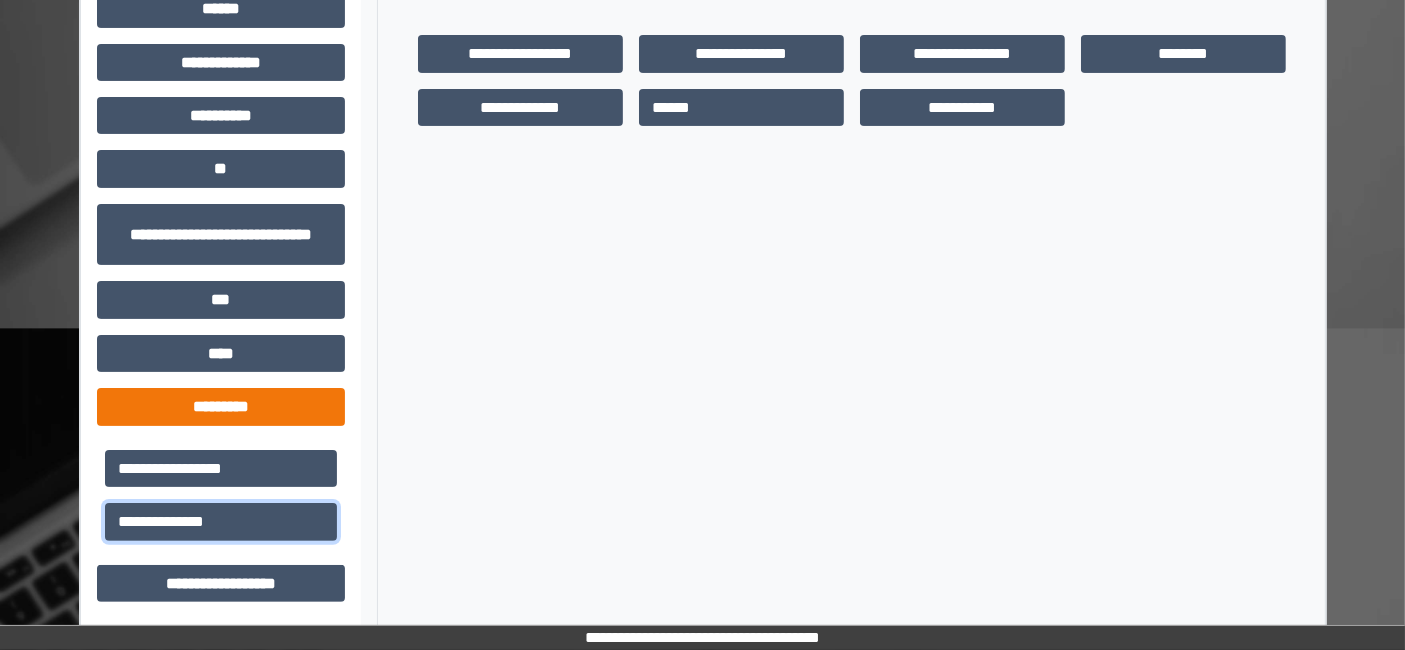 click on "**********" at bounding box center [221, 521] 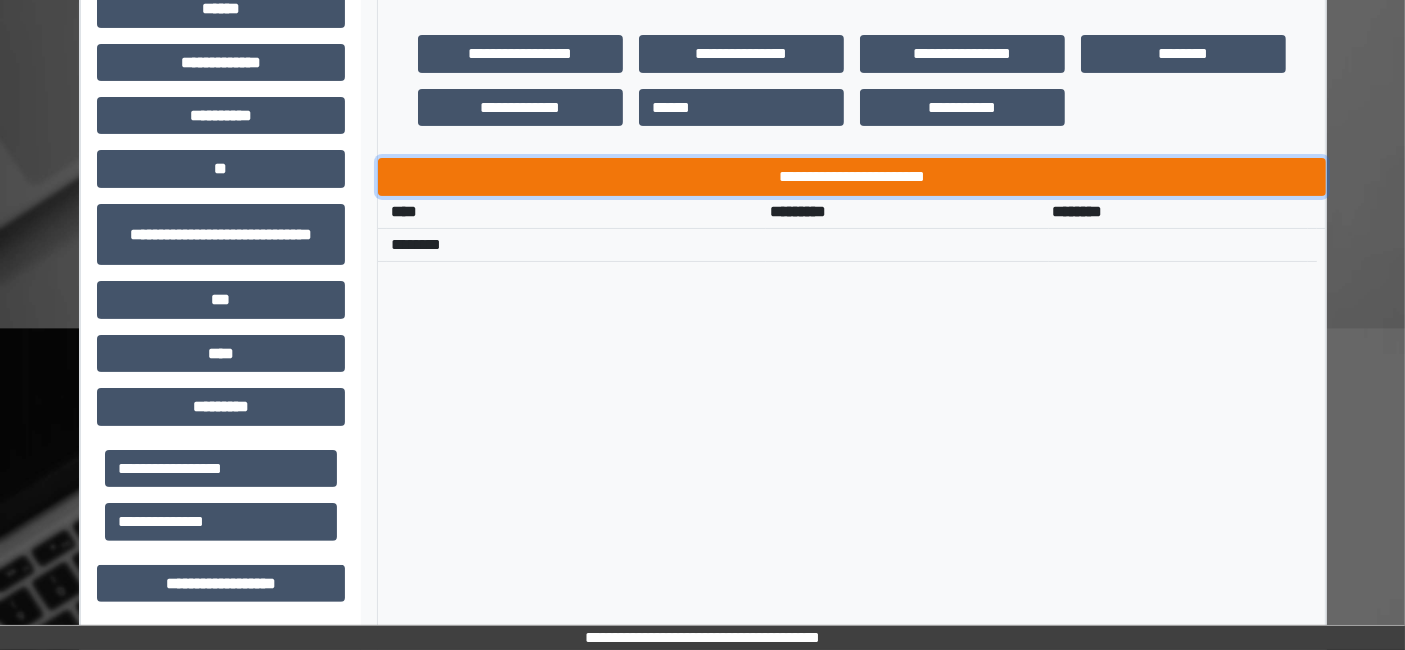 click on "**********" at bounding box center (852, 176) 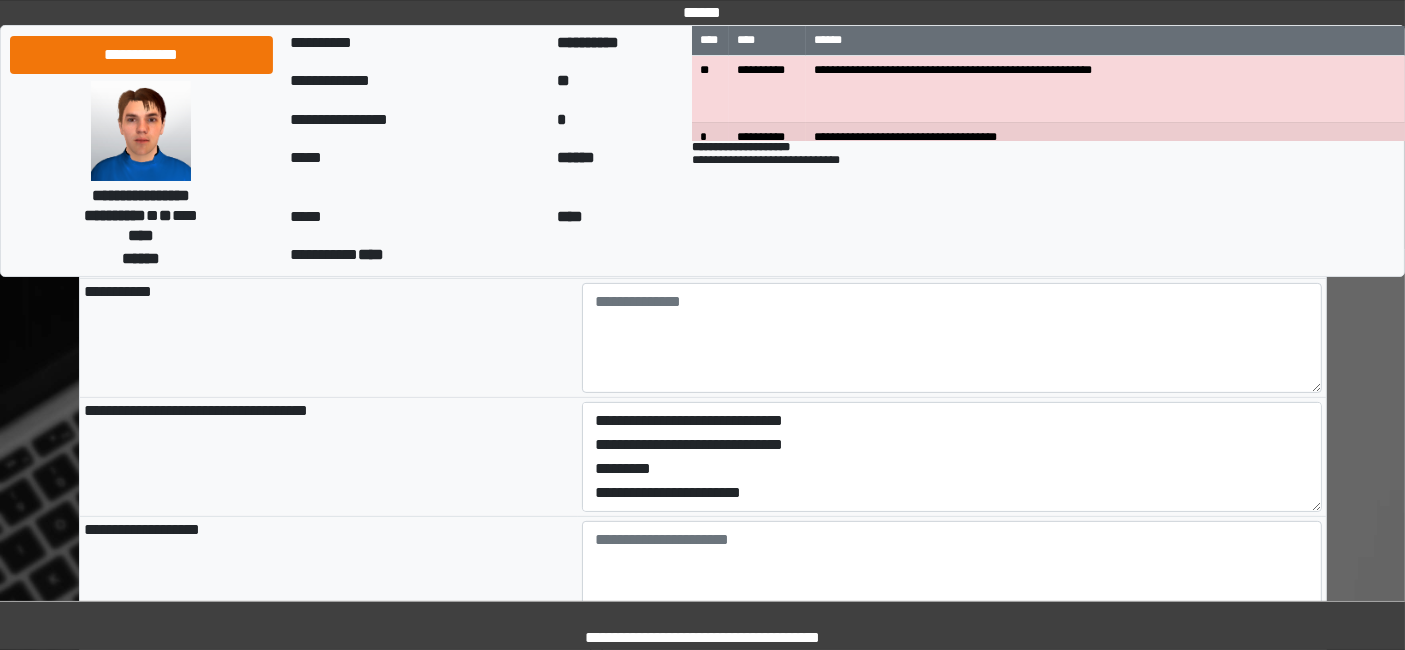 scroll, scrollTop: 555, scrollLeft: 0, axis: vertical 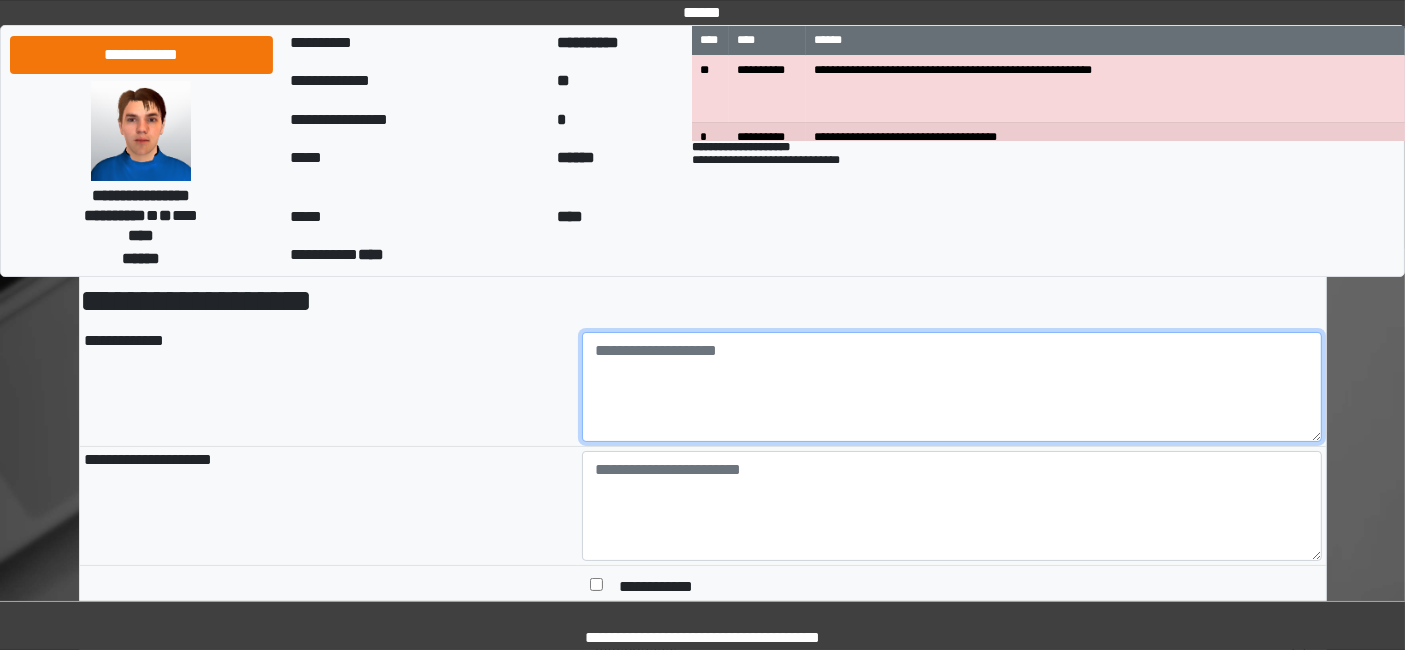 click at bounding box center [952, 387] 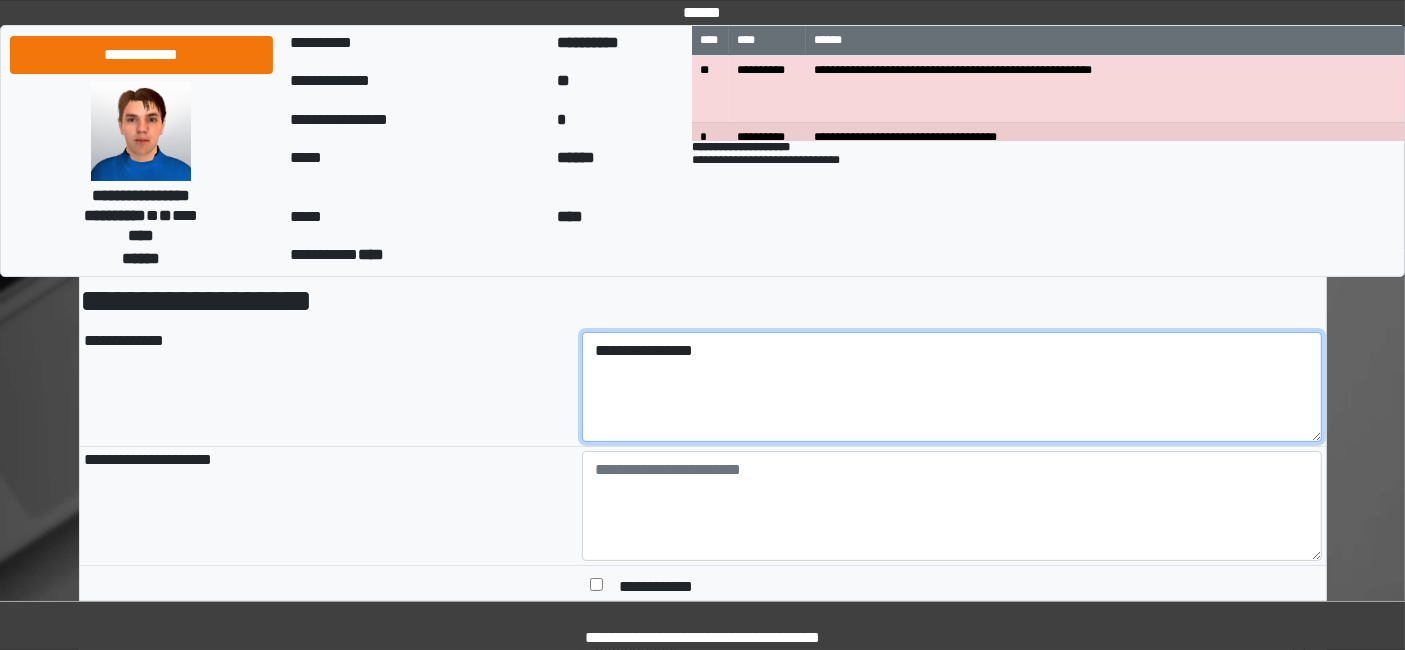 type on "**********" 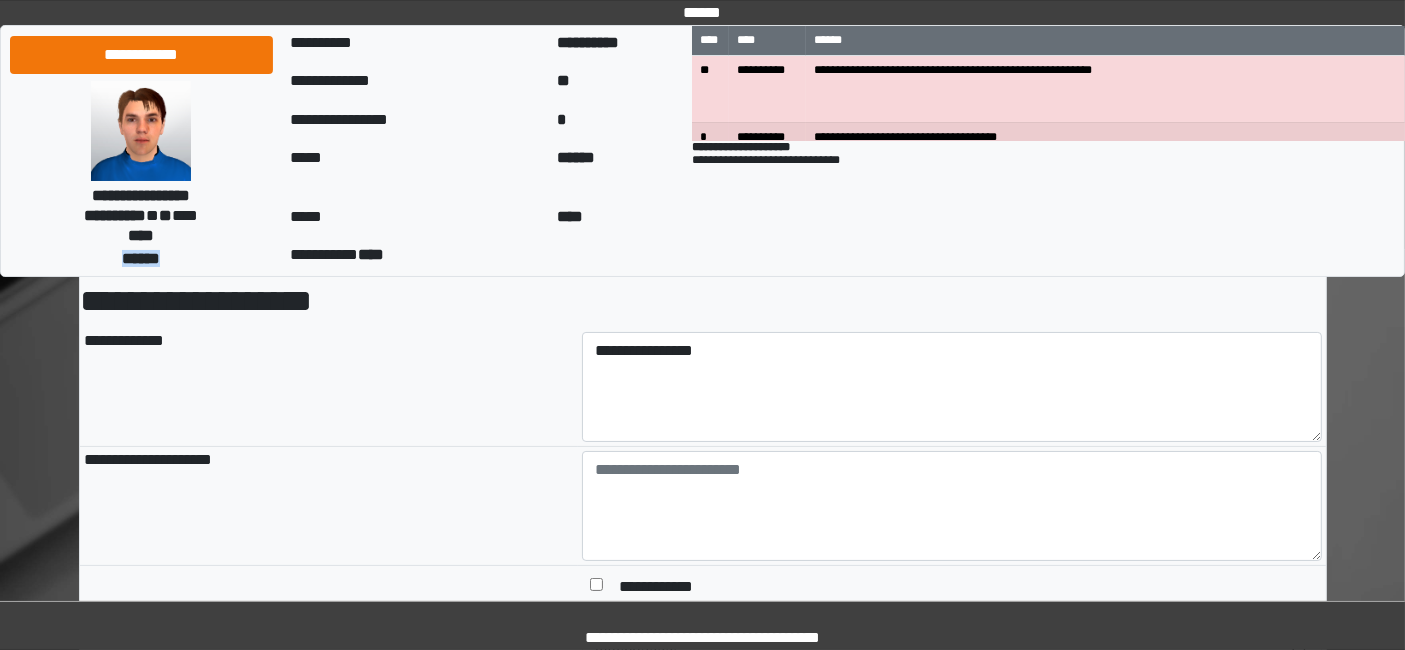 drag, startPoint x: 180, startPoint y: 255, endPoint x: 103, endPoint y: 264, distance: 77.52419 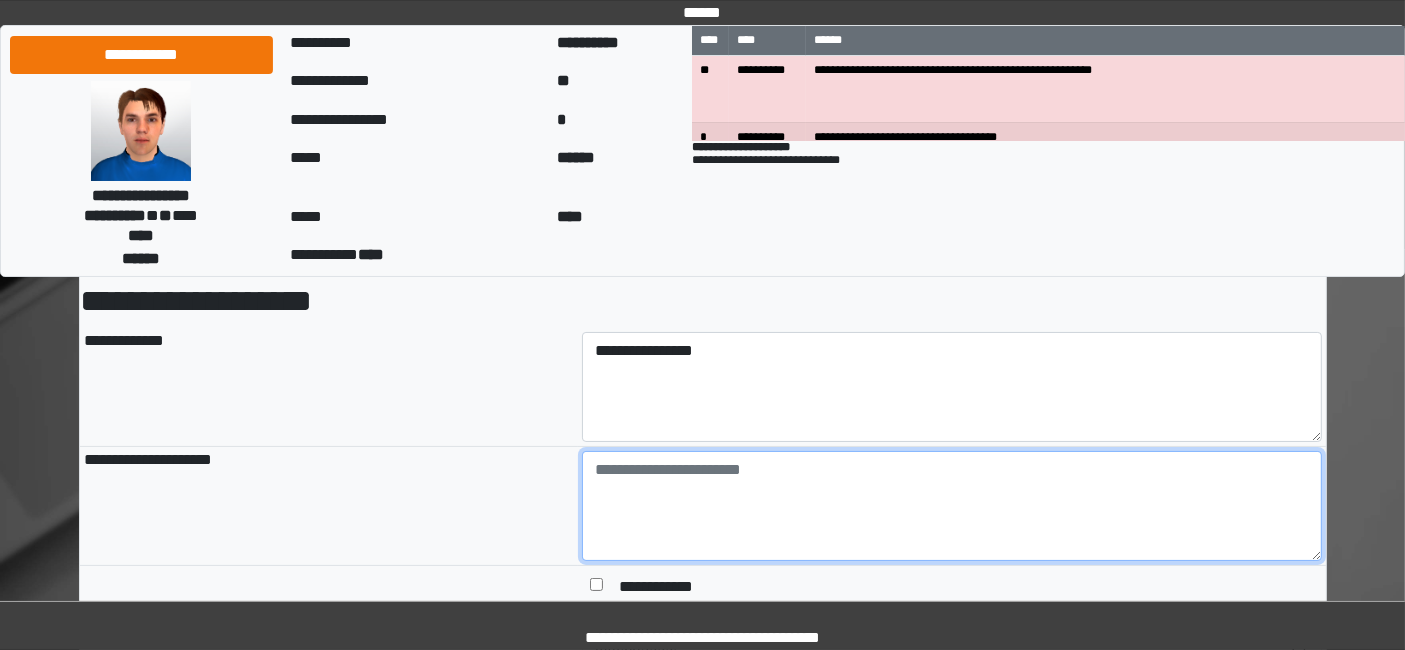 paste on "******" 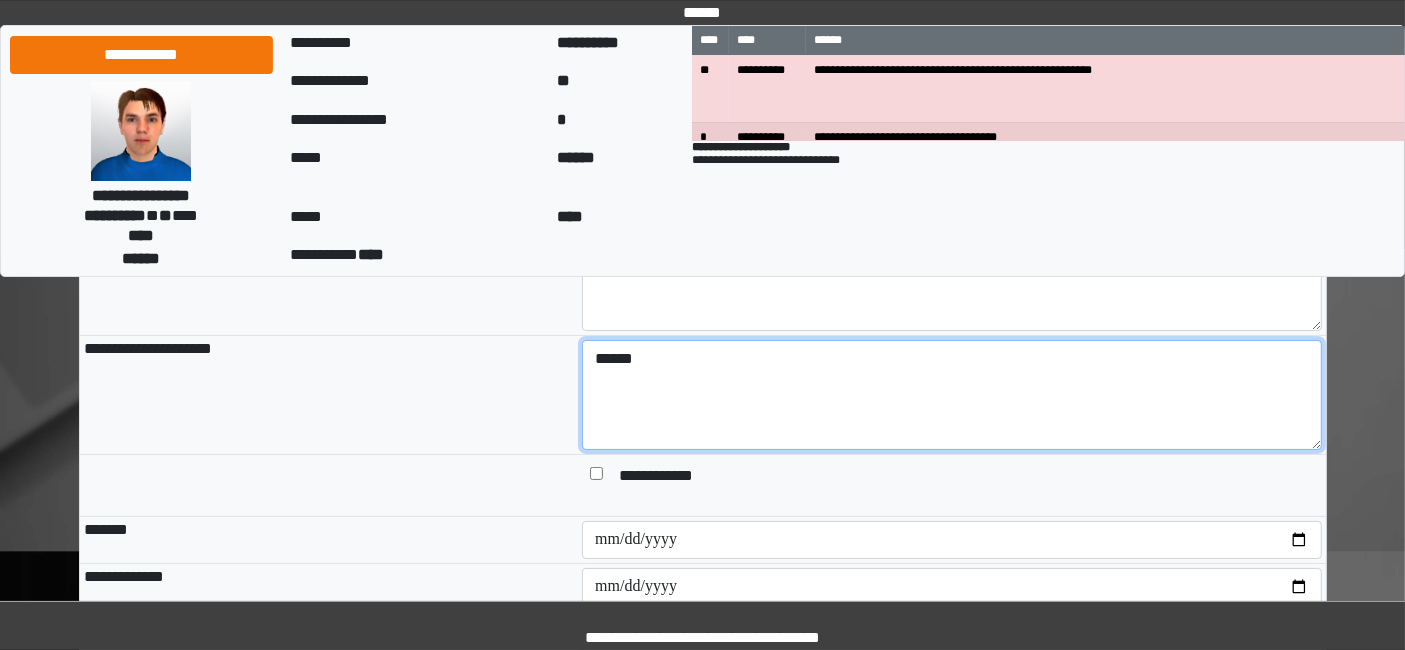 scroll, scrollTop: 0, scrollLeft: 0, axis: both 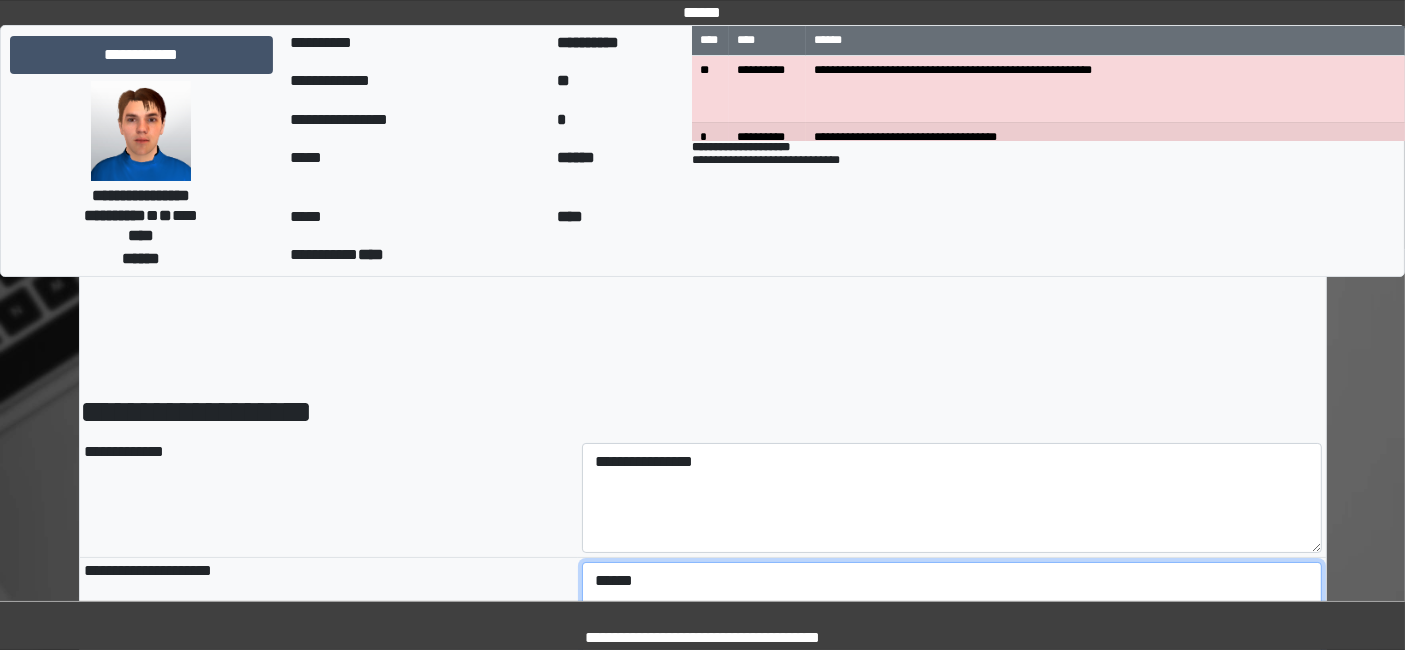 type on "******" 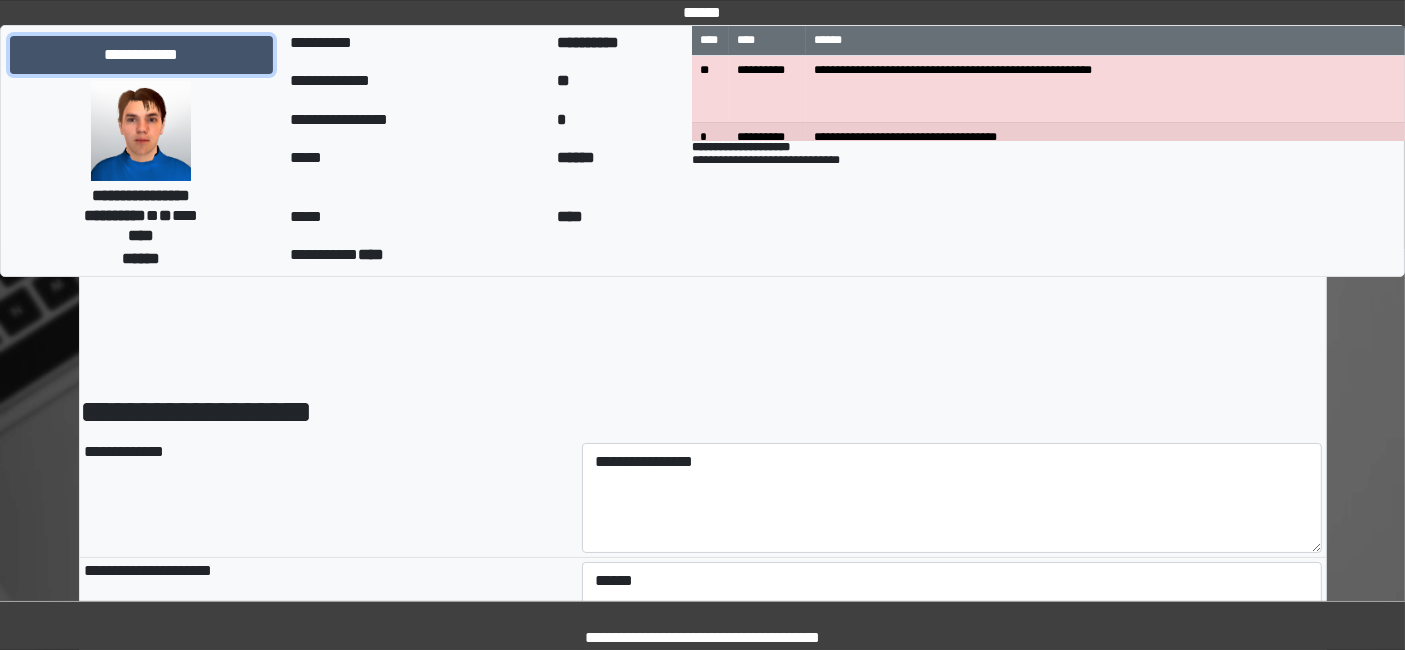 click on "**********" at bounding box center (141, 54) 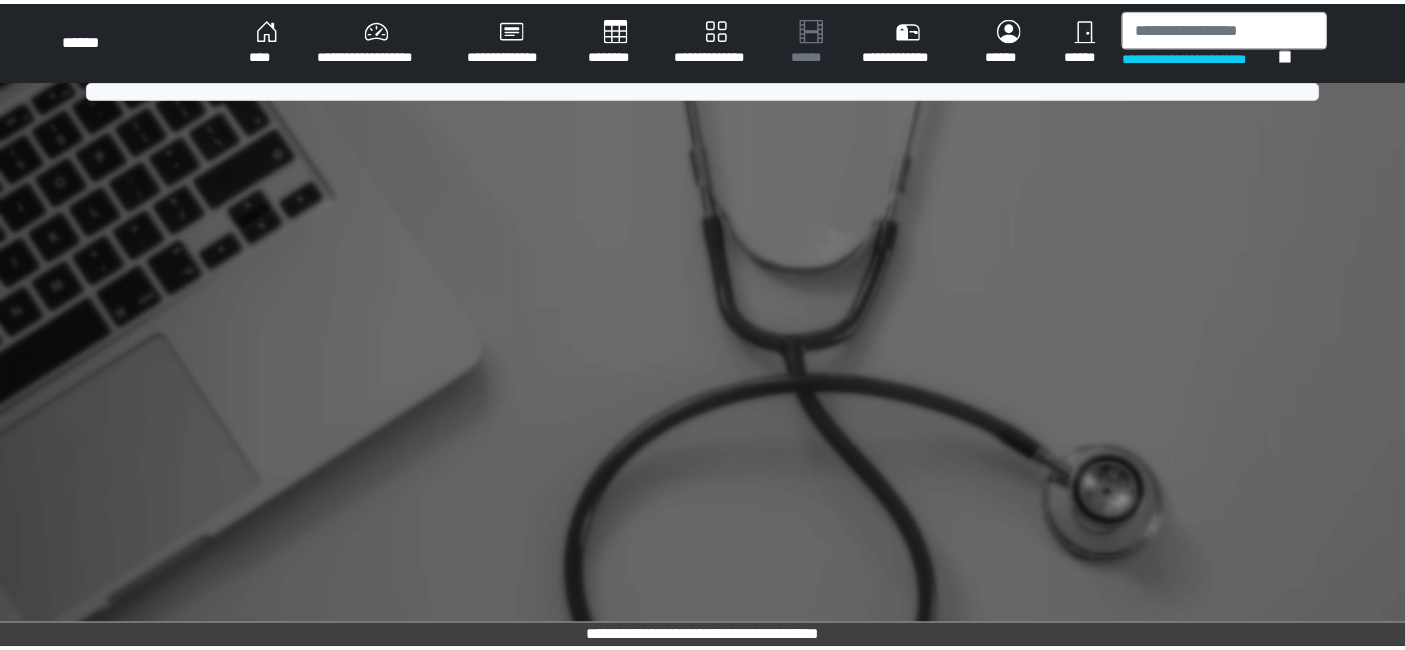 scroll, scrollTop: 0, scrollLeft: 0, axis: both 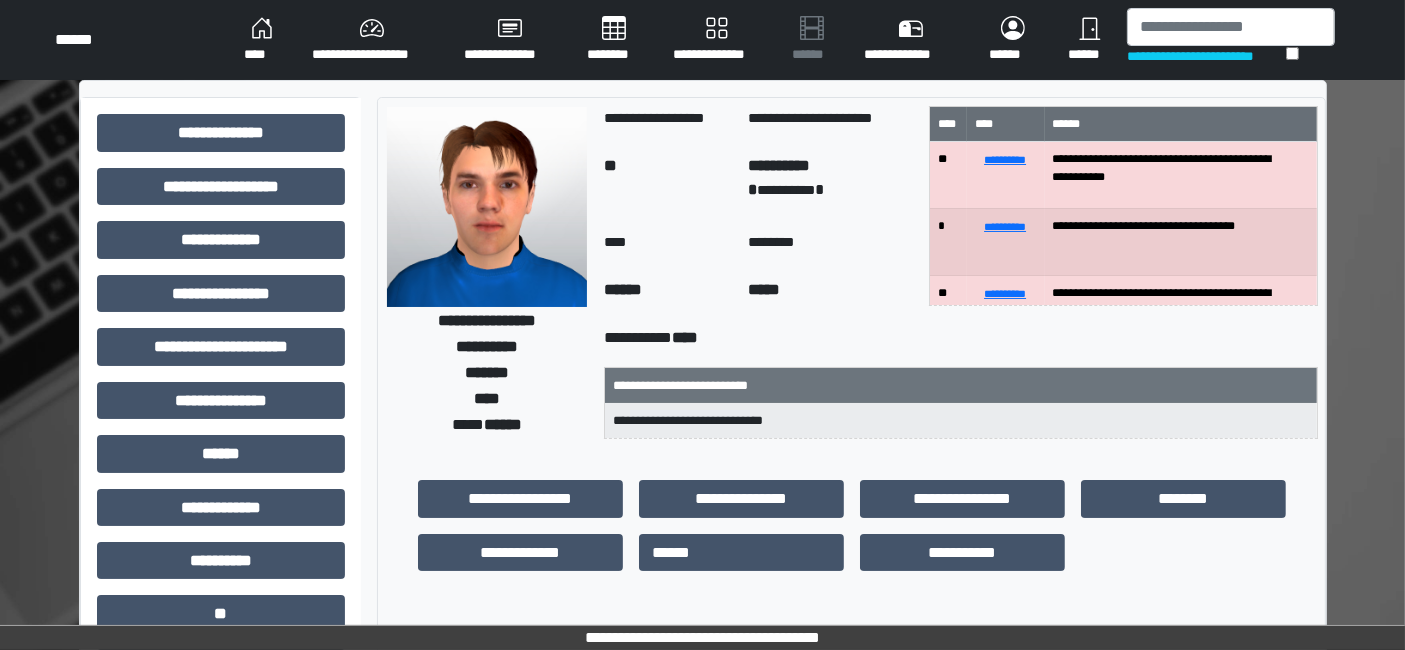 click on "**********" at bounding box center [372, 40] 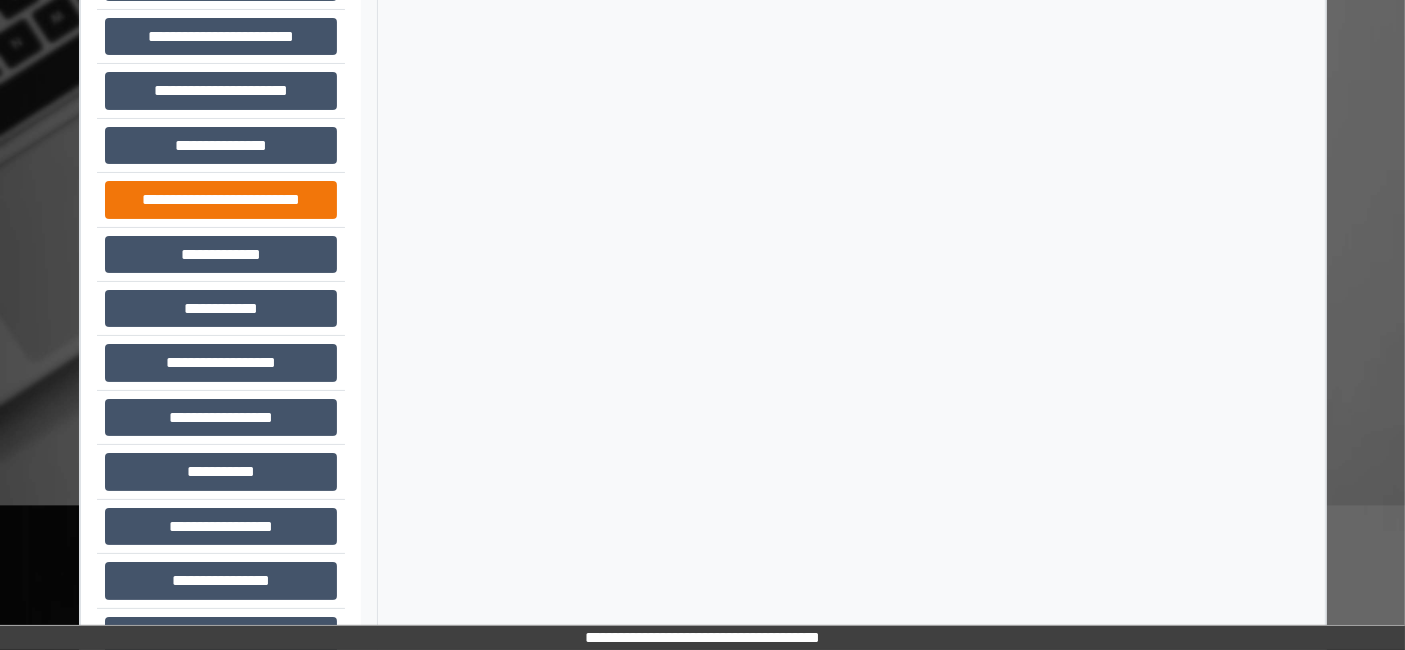 scroll, scrollTop: 157, scrollLeft: 0, axis: vertical 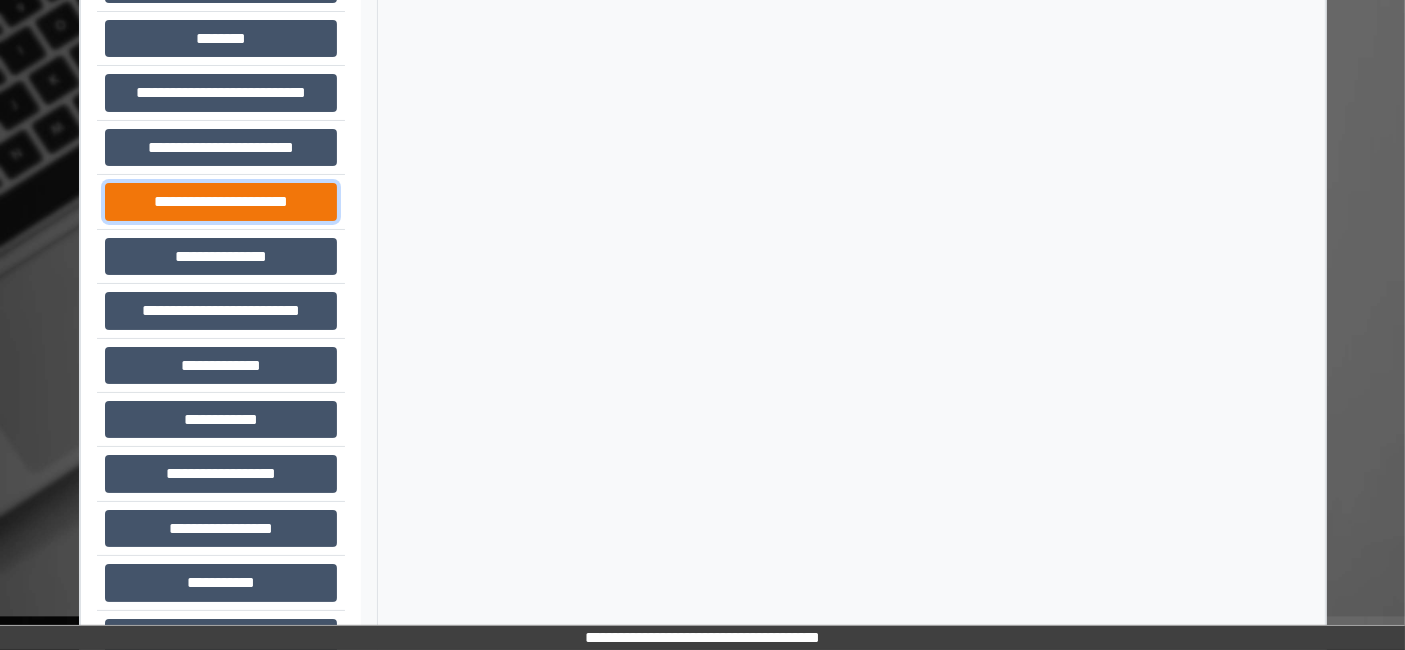 click on "**********" at bounding box center [221, 201] 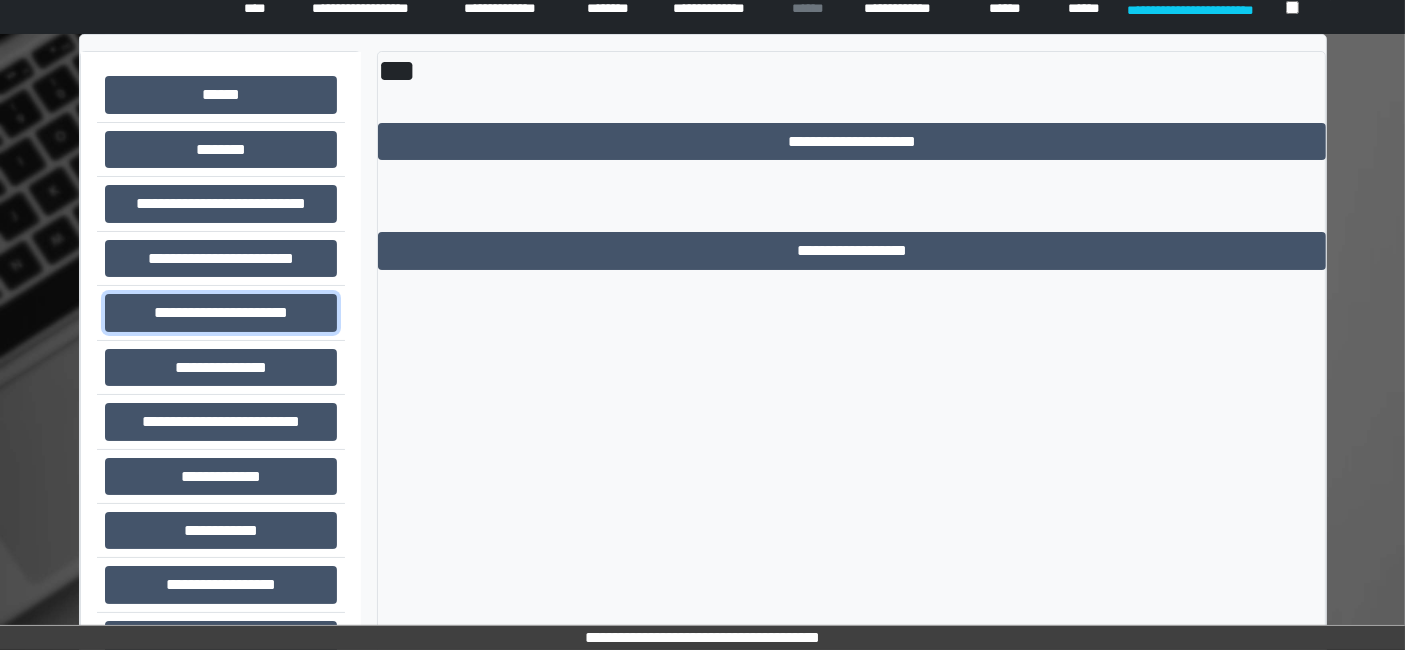 scroll, scrollTop: 0, scrollLeft: 0, axis: both 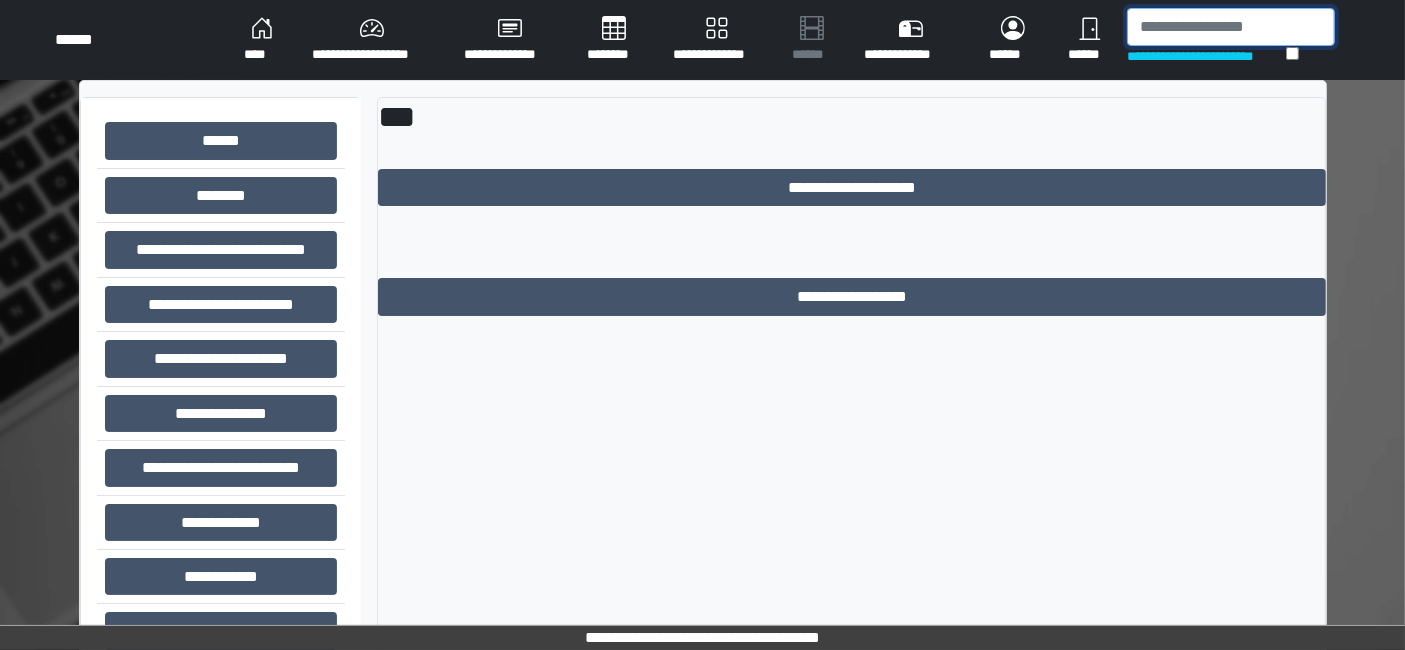 click at bounding box center (1231, 27) 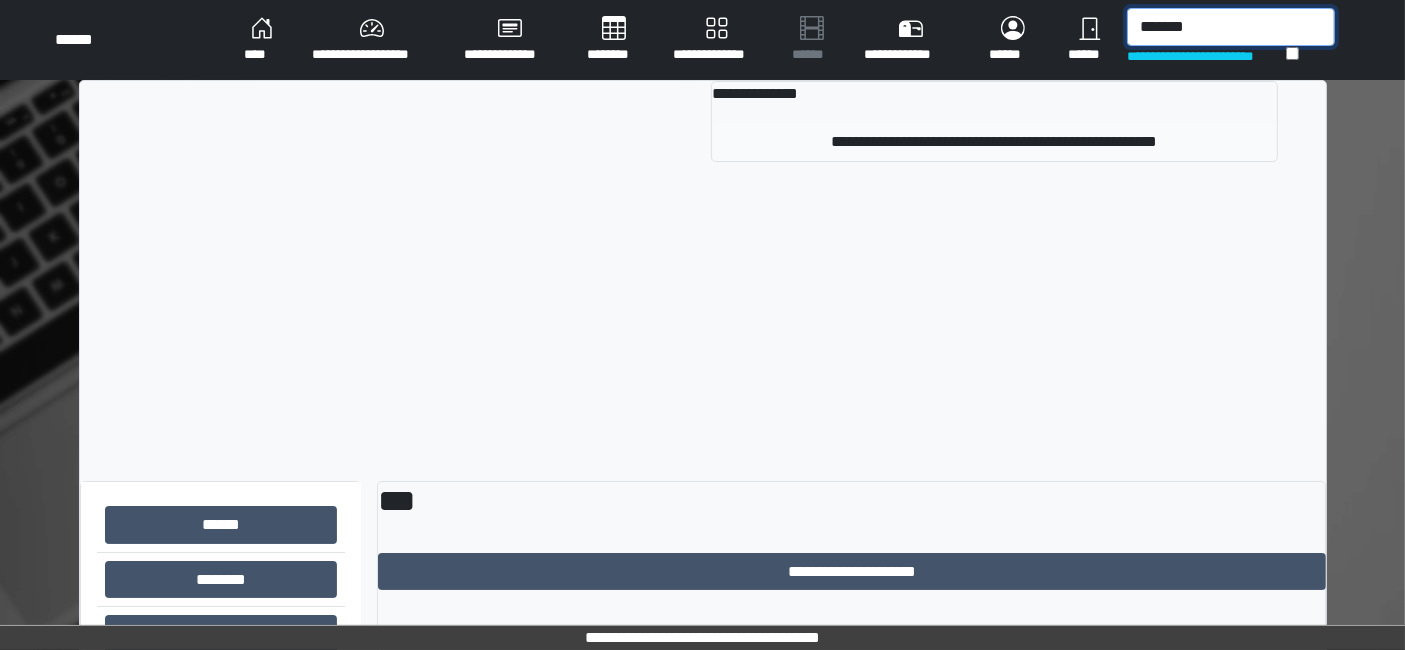 type on "*******" 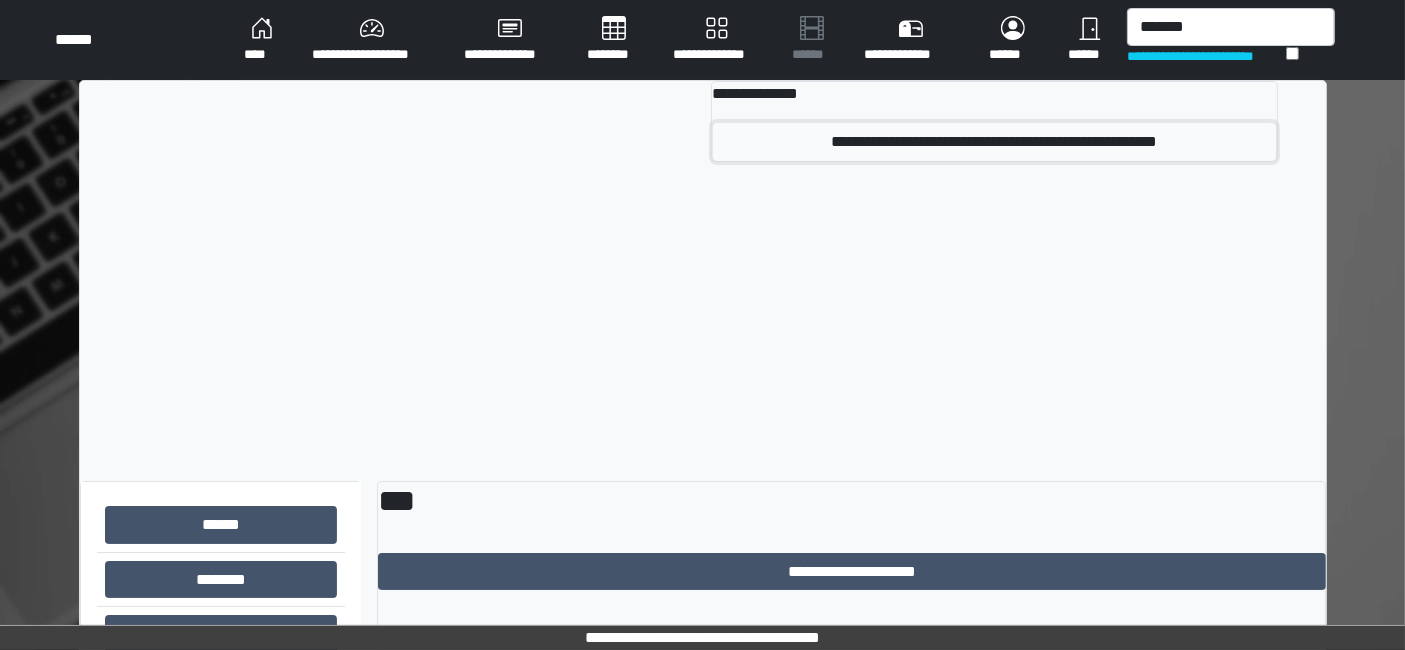 click on "**********" at bounding box center [994, 142] 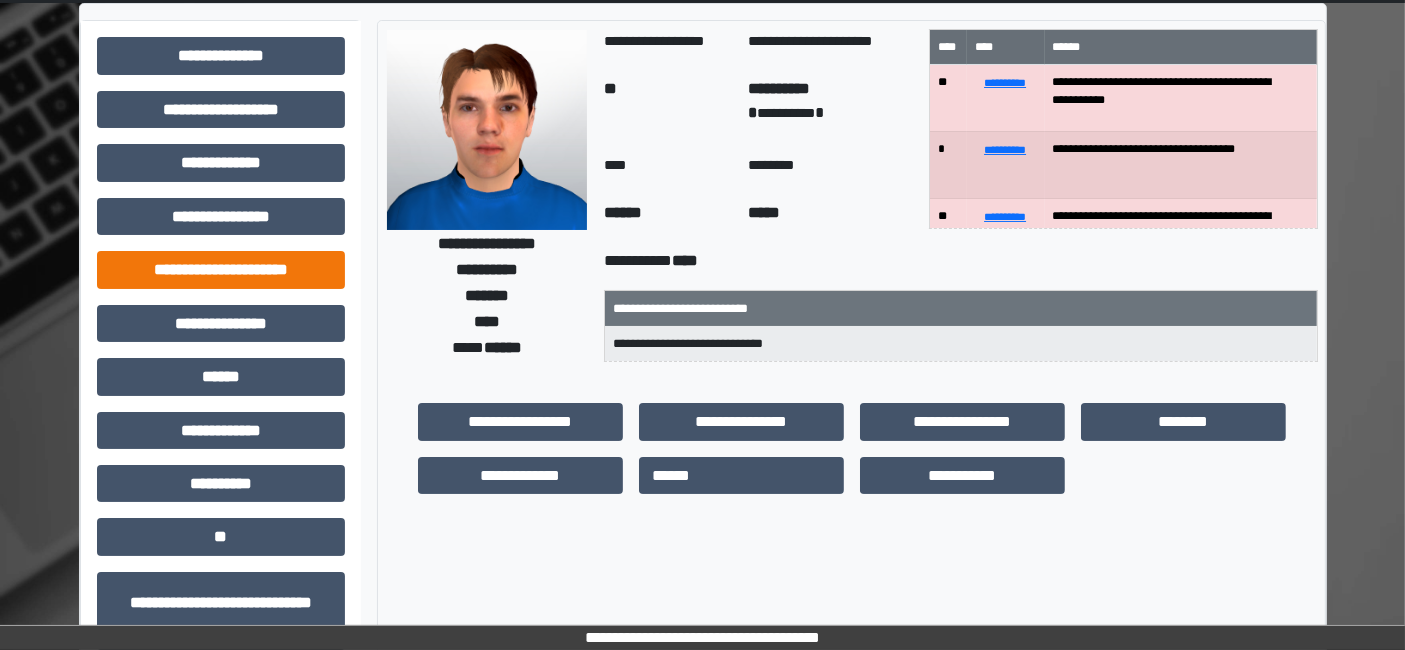 scroll, scrollTop: 111, scrollLeft: 0, axis: vertical 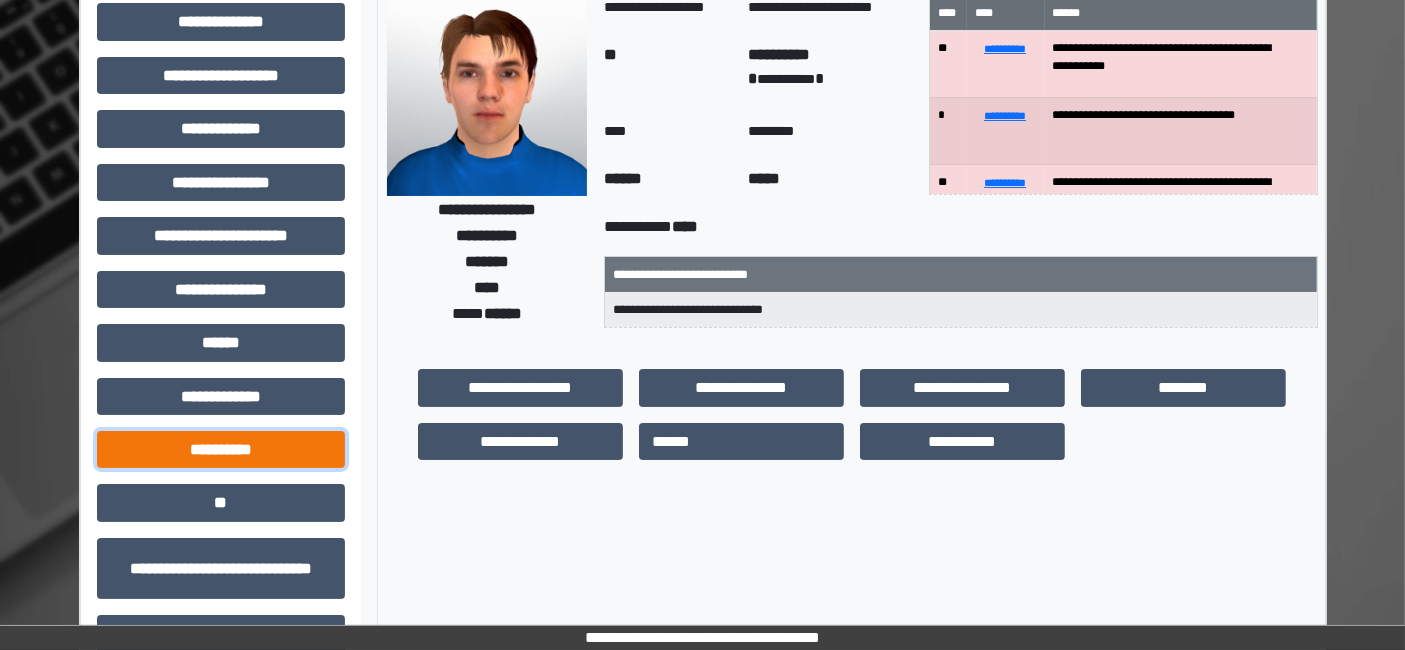 click on "**********" at bounding box center (221, 449) 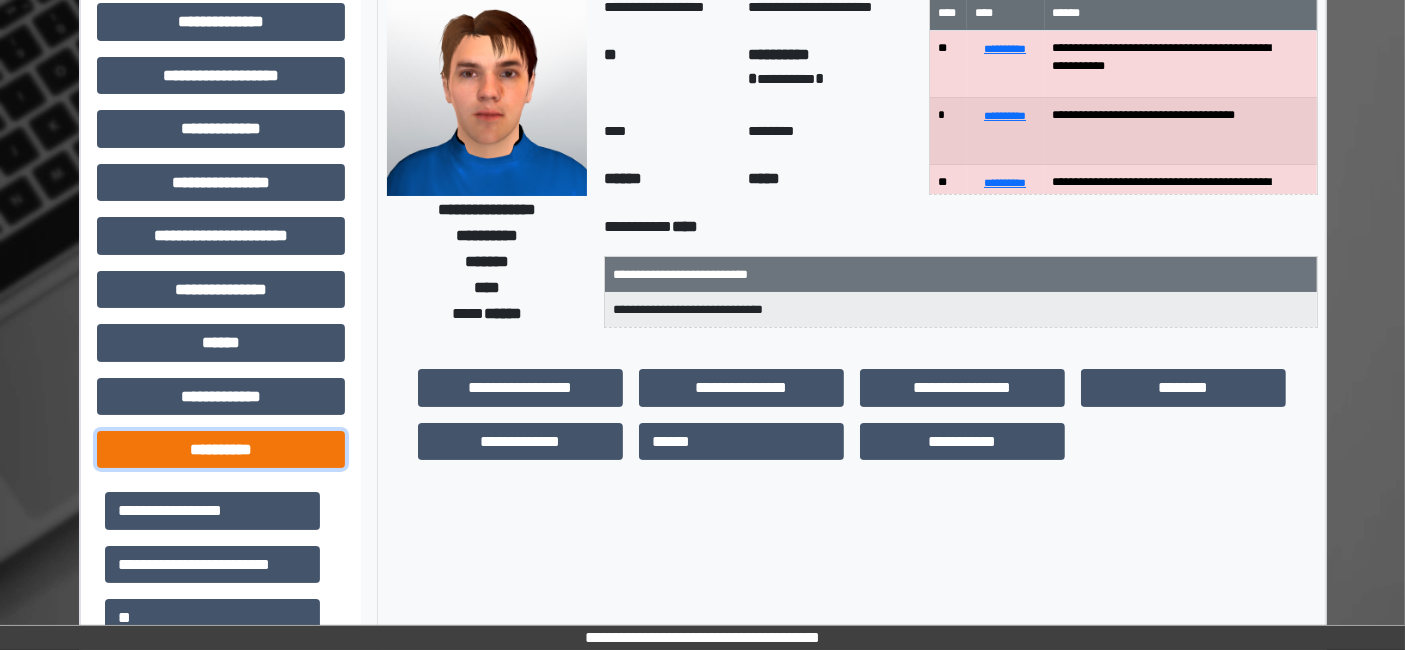 scroll, scrollTop: 222, scrollLeft: 0, axis: vertical 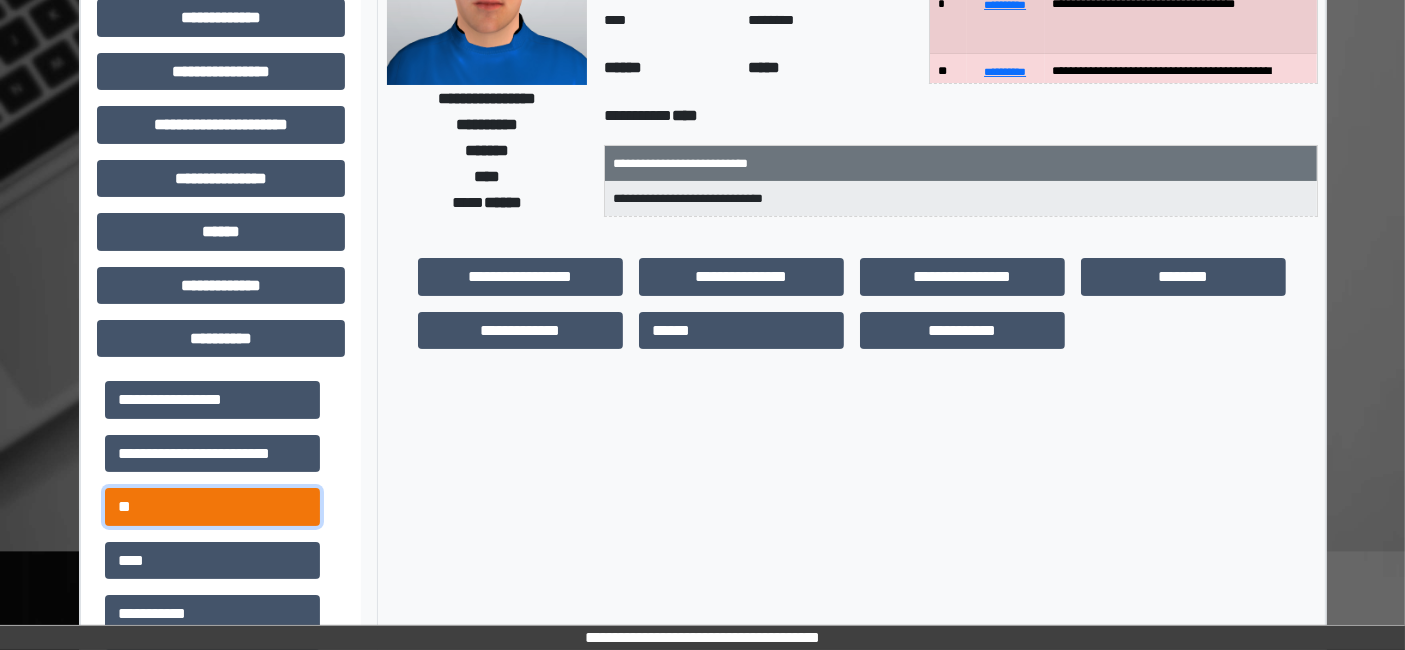 click on "**" at bounding box center (212, 506) 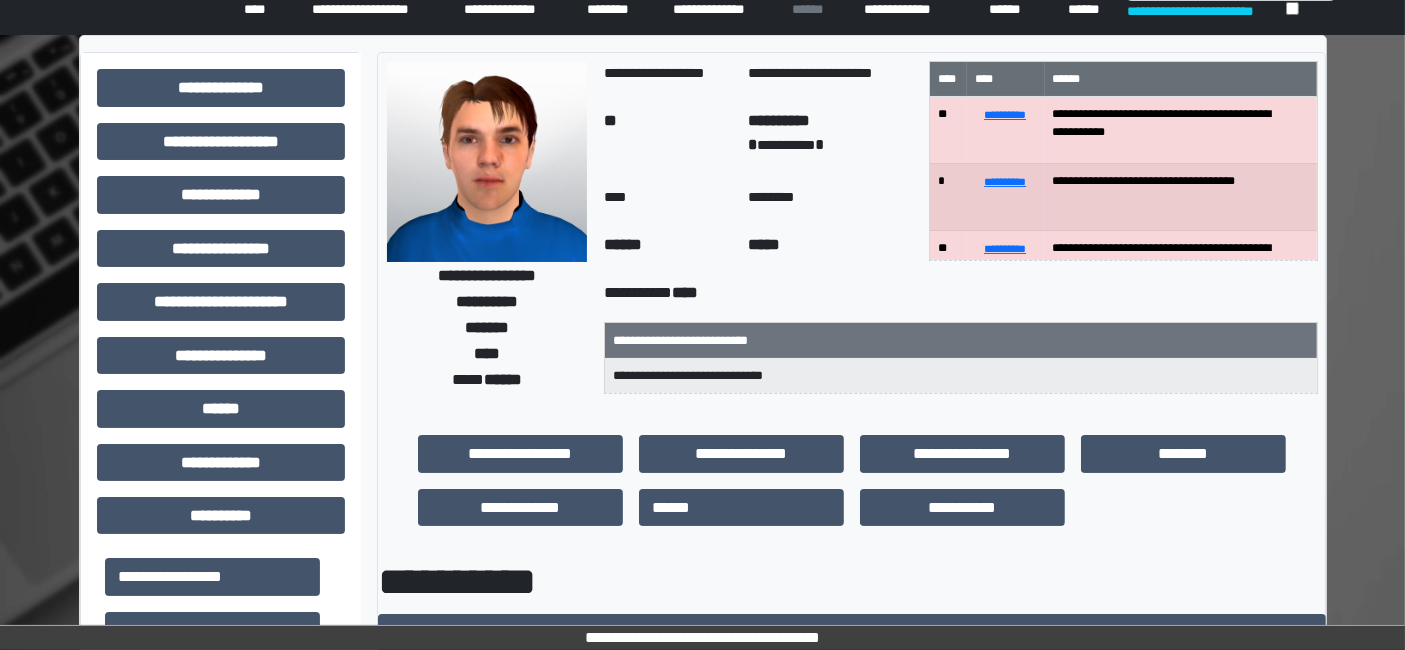 scroll, scrollTop: 0, scrollLeft: 0, axis: both 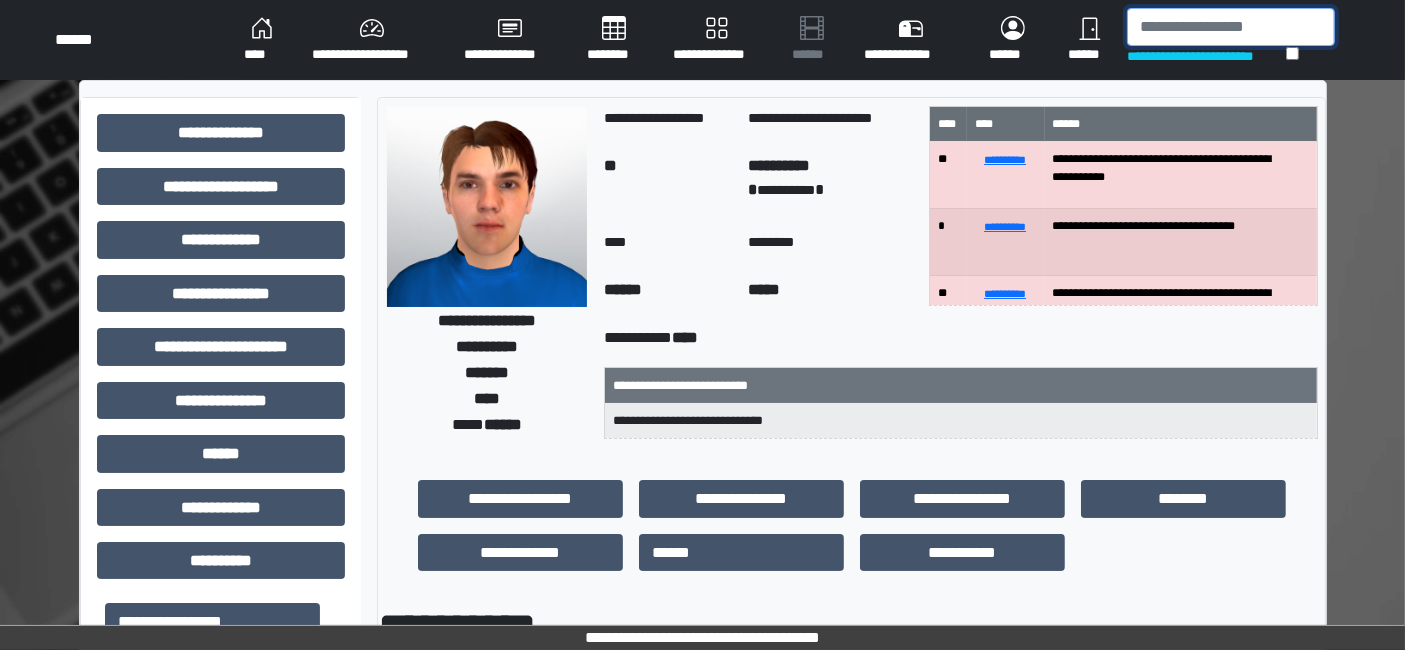 click at bounding box center [1231, 27] 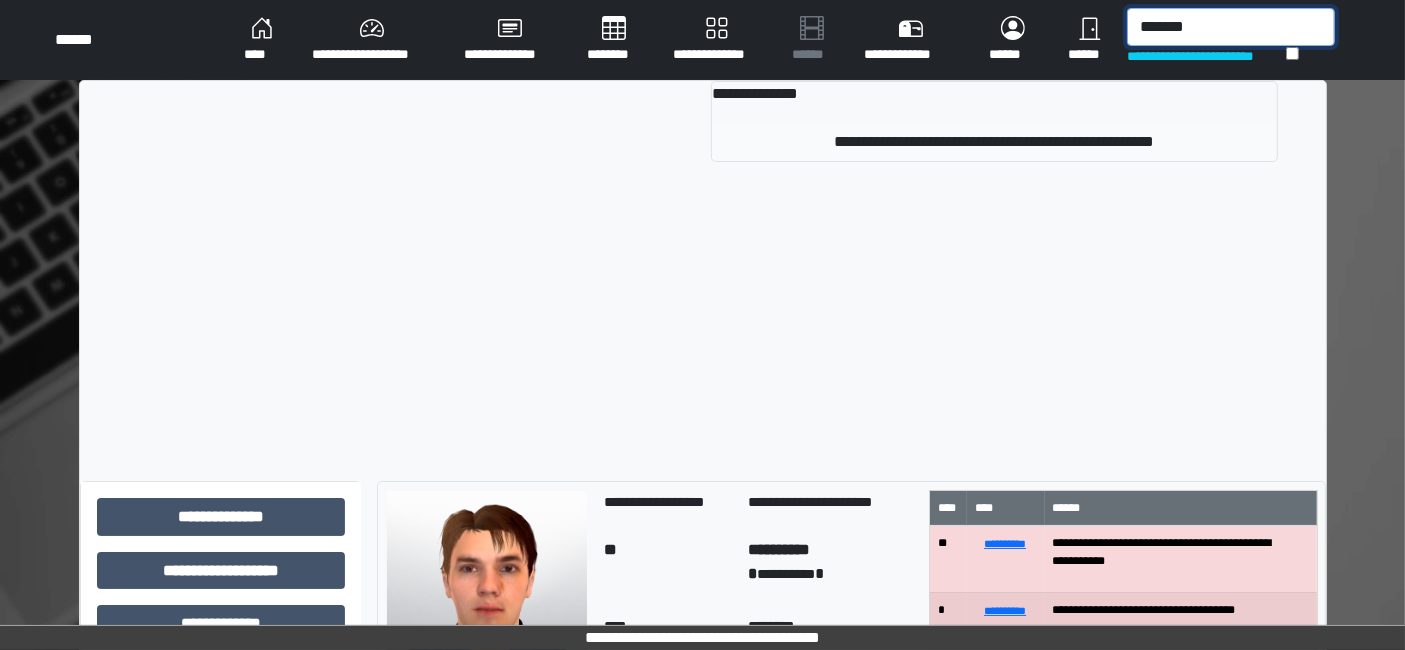 type on "*******" 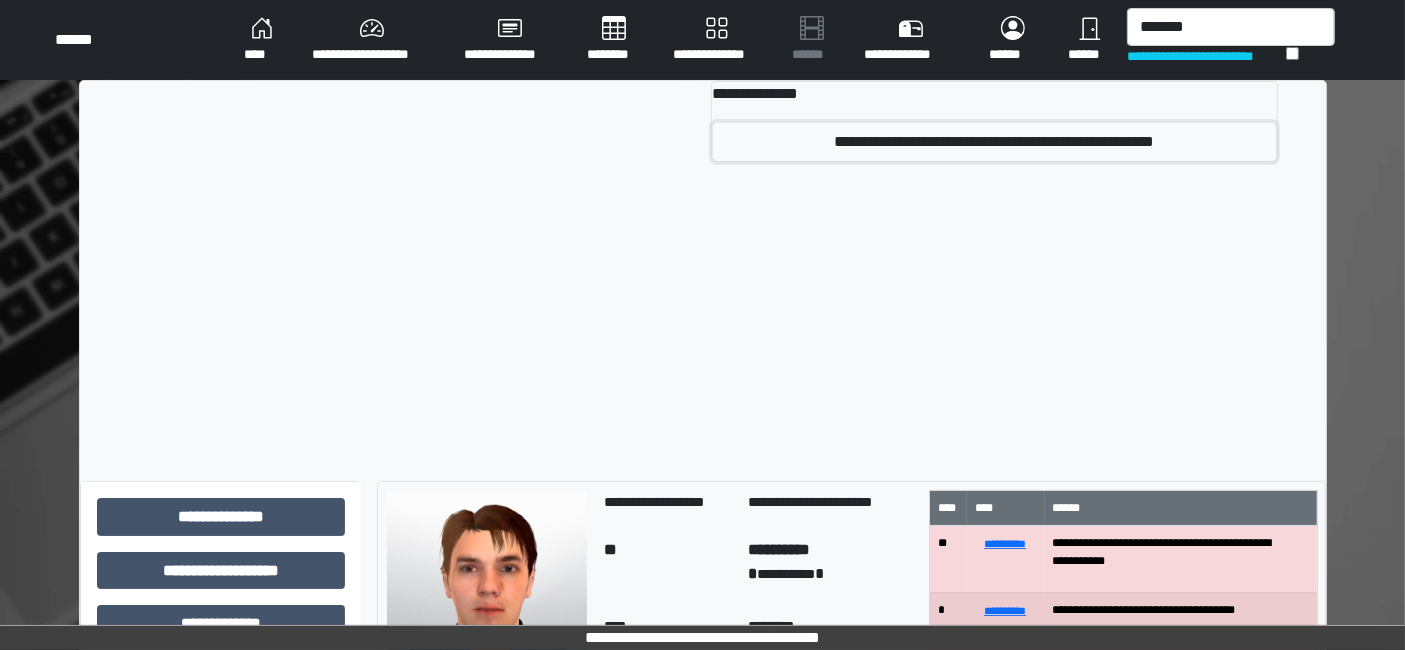 click on "**********" at bounding box center (994, 142) 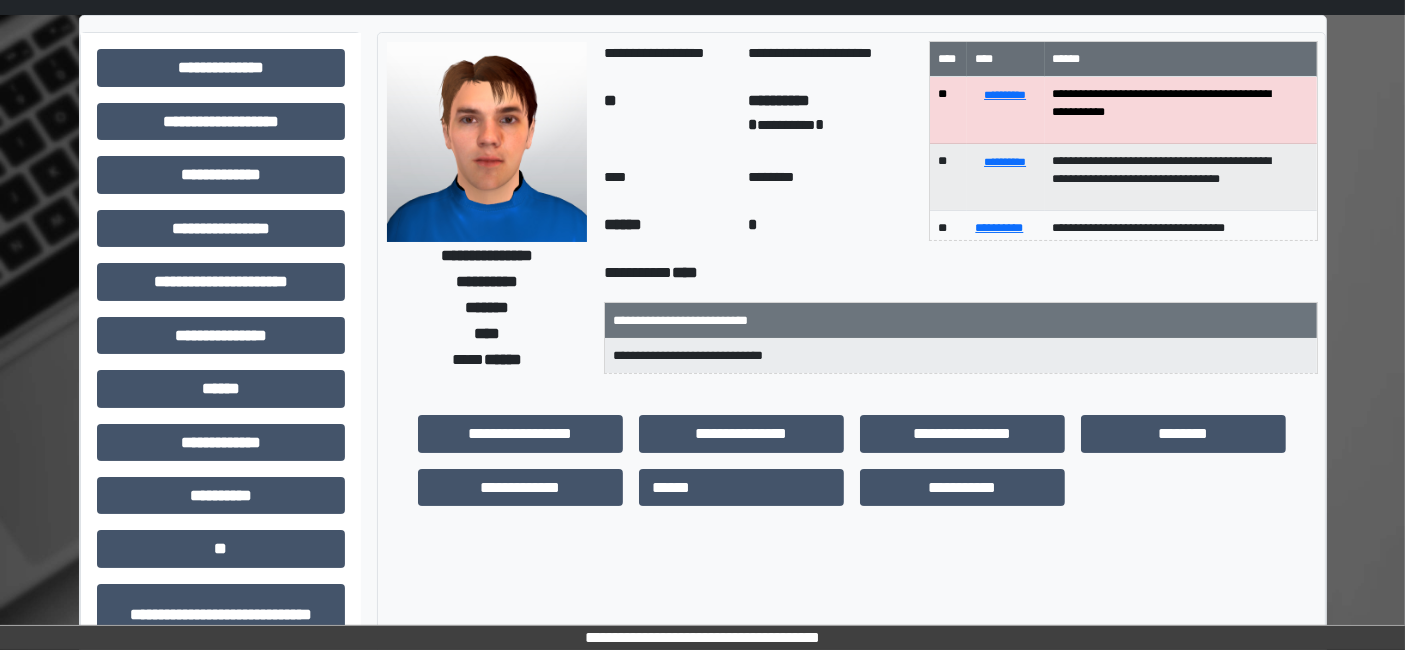 scroll, scrollTop: 111, scrollLeft: 0, axis: vertical 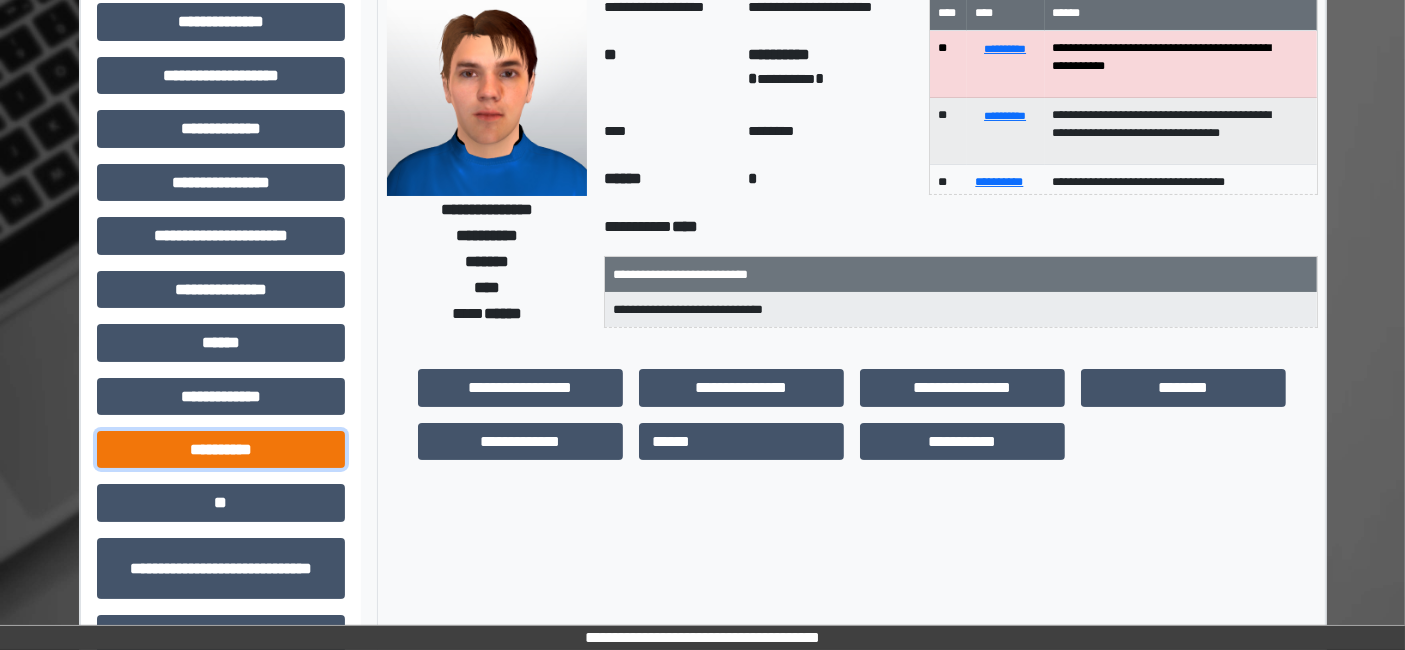 click on "**********" at bounding box center [221, 449] 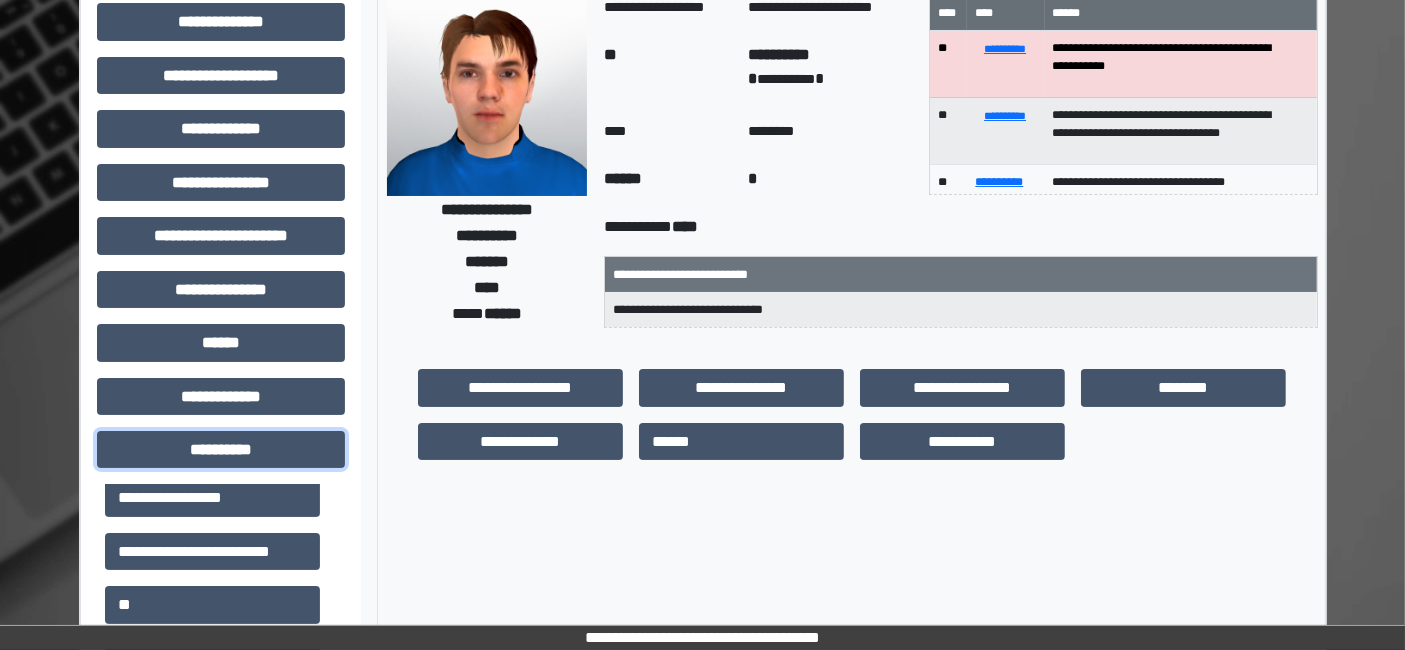 scroll, scrollTop: 17, scrollLeft: 0, axis: vertical 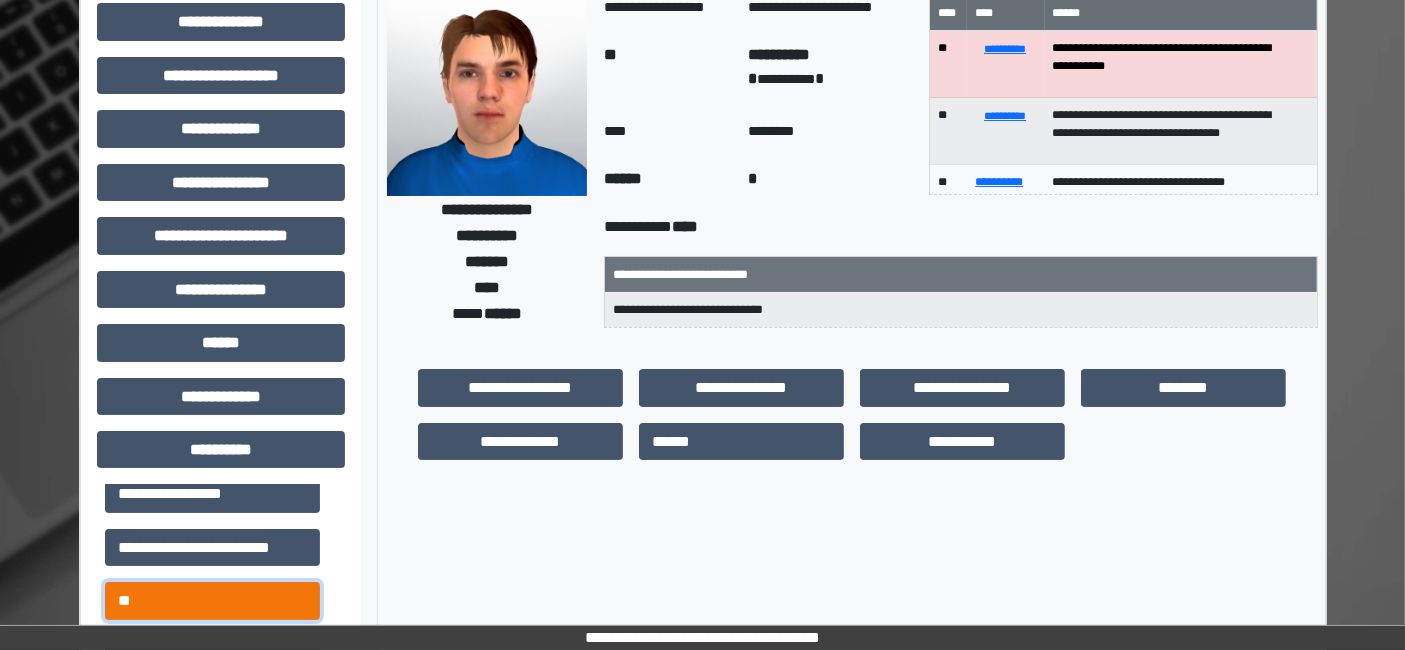click on "**" at bounding box center [212, 600] 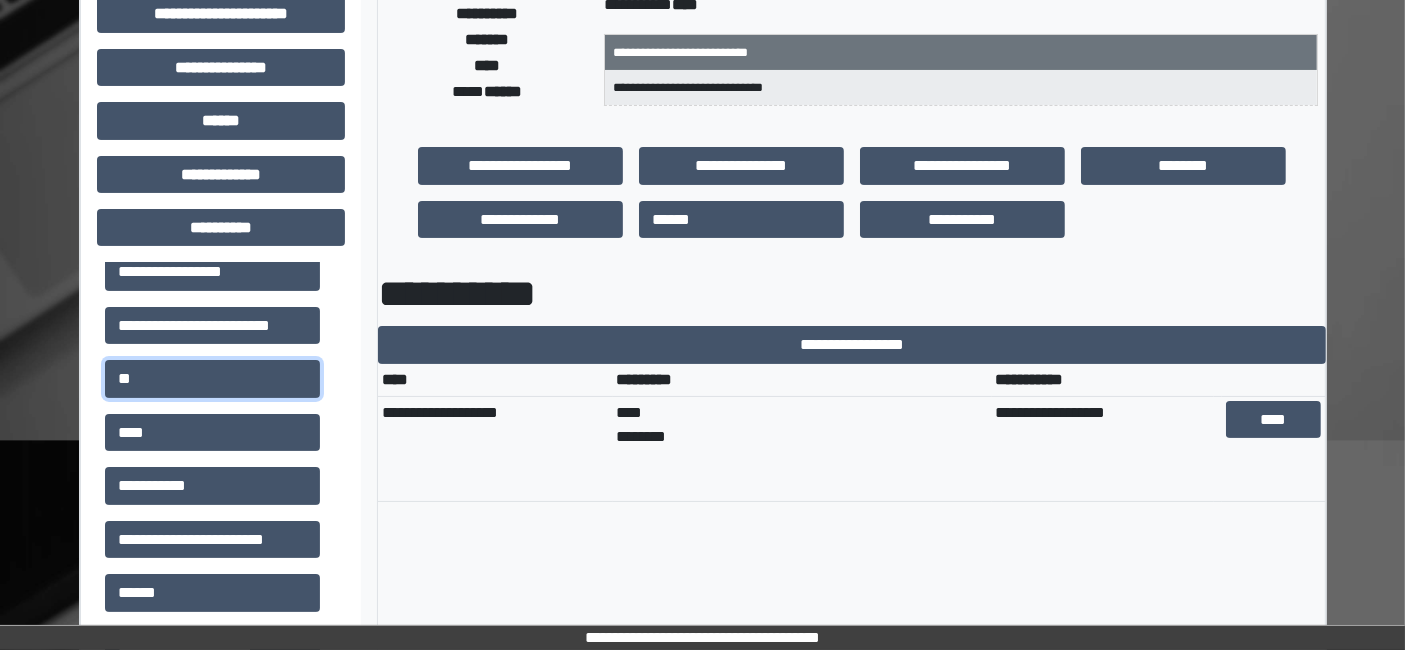 scroll, scrollTop: 0, scrollLeft: 0, axis: both 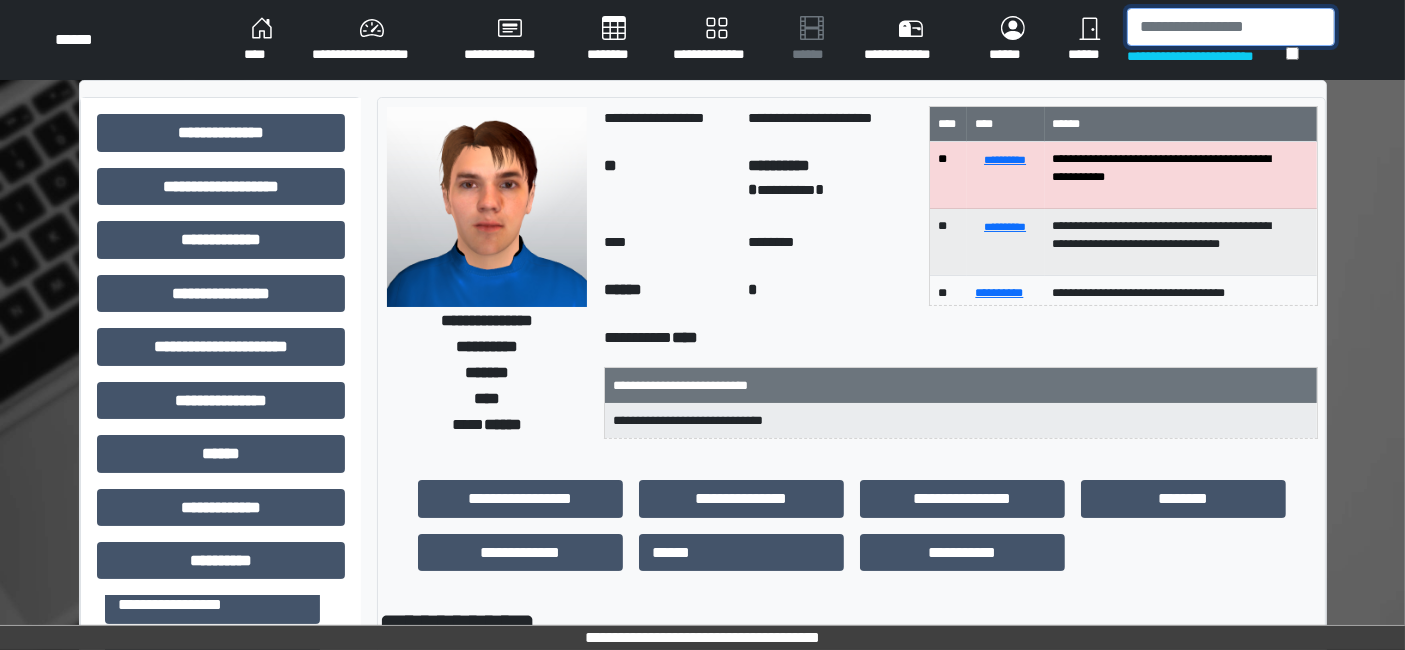 click at bounding box center (1231, 27) 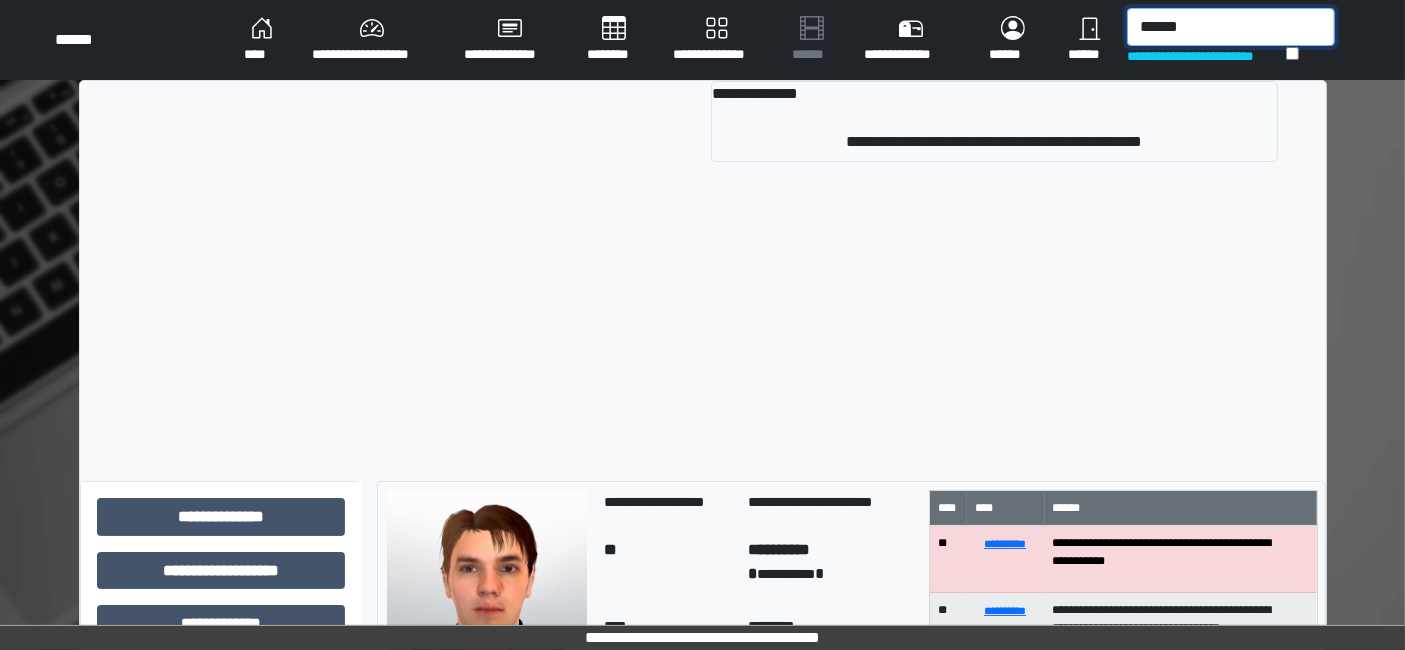 type on "******" 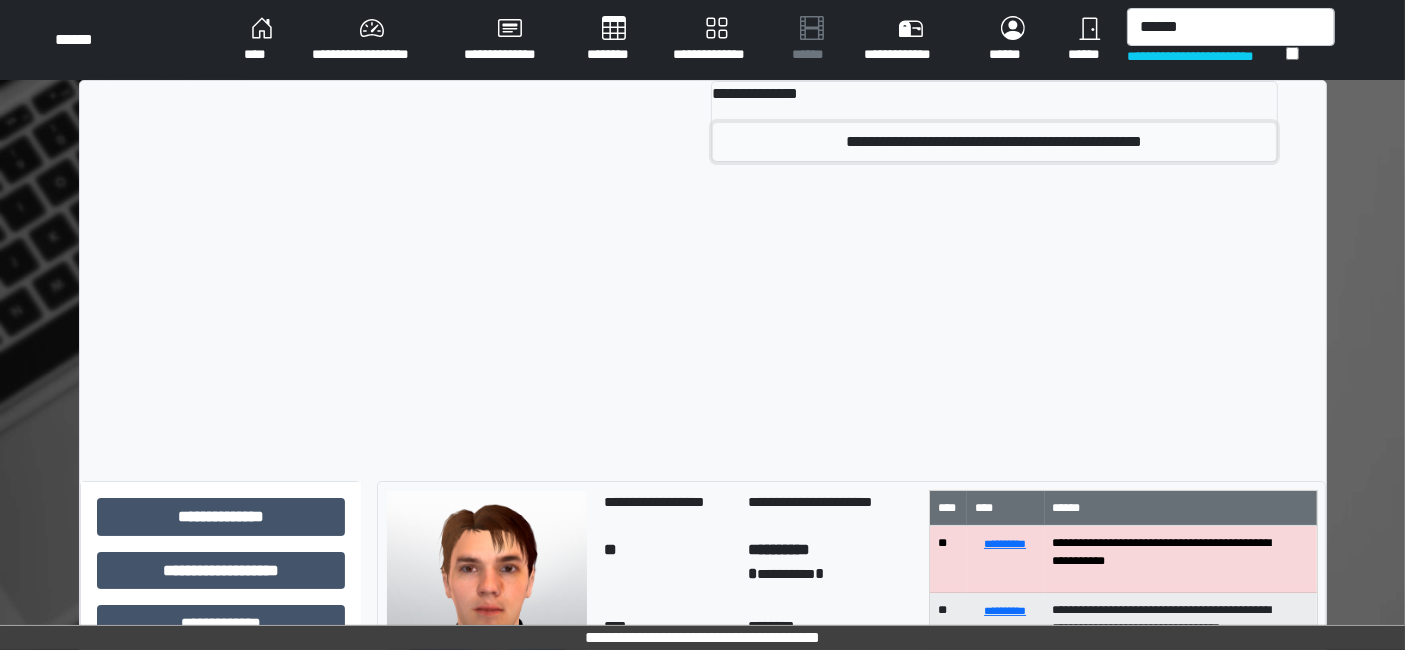 click on "**********" at bounding box center (994, 142) 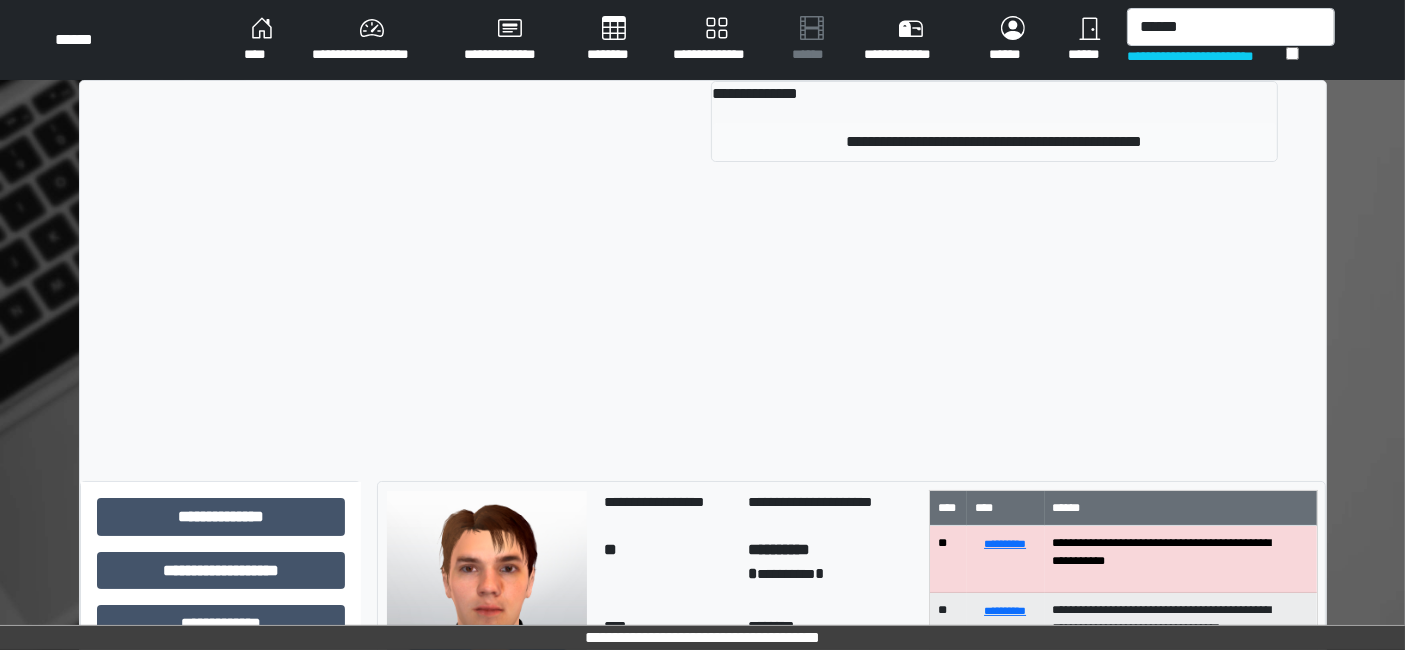 type 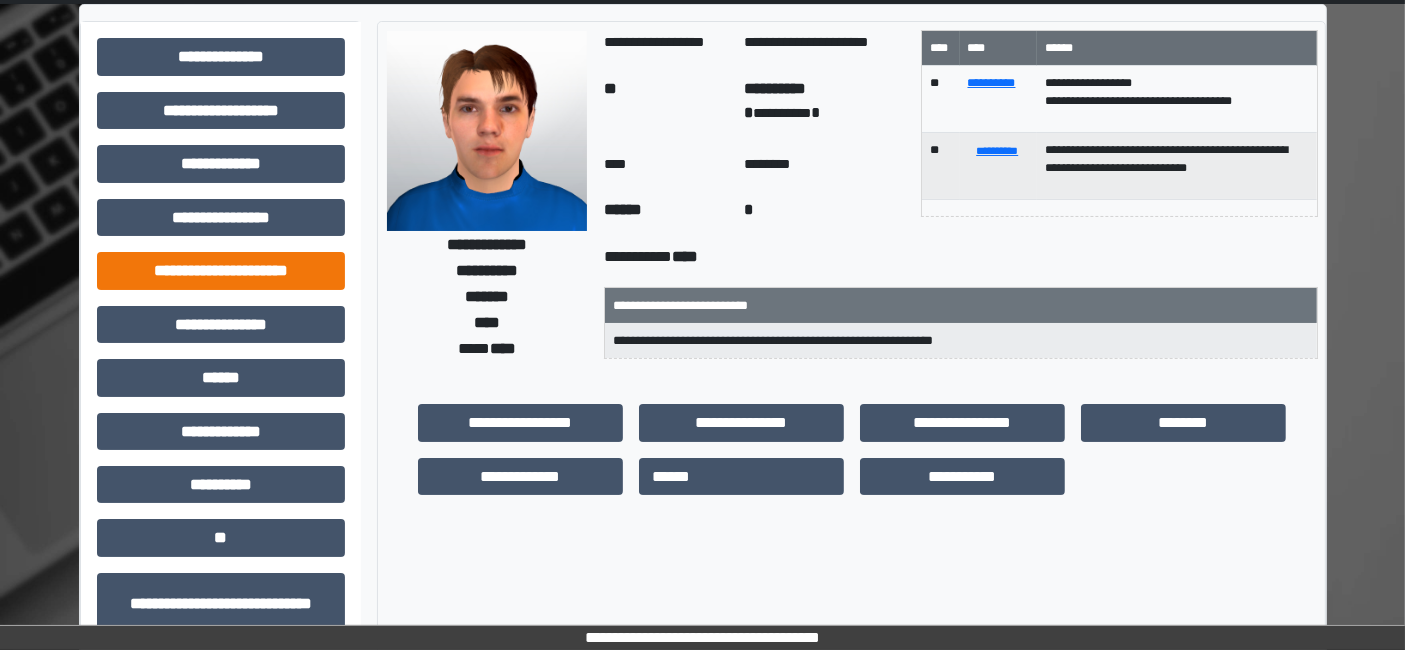 scroll, scrollTop: 111, scrollLeft: 0, axis: vertical 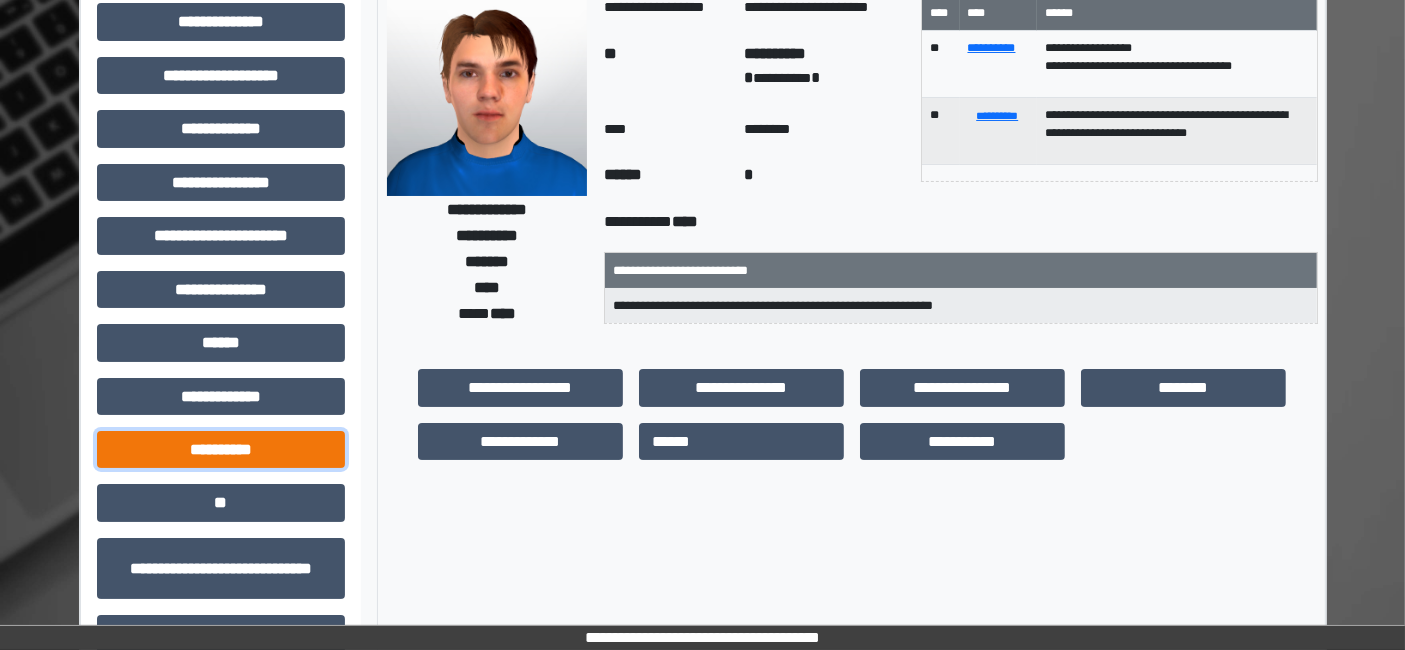 click on "**********" at bounding box center [221, 449] 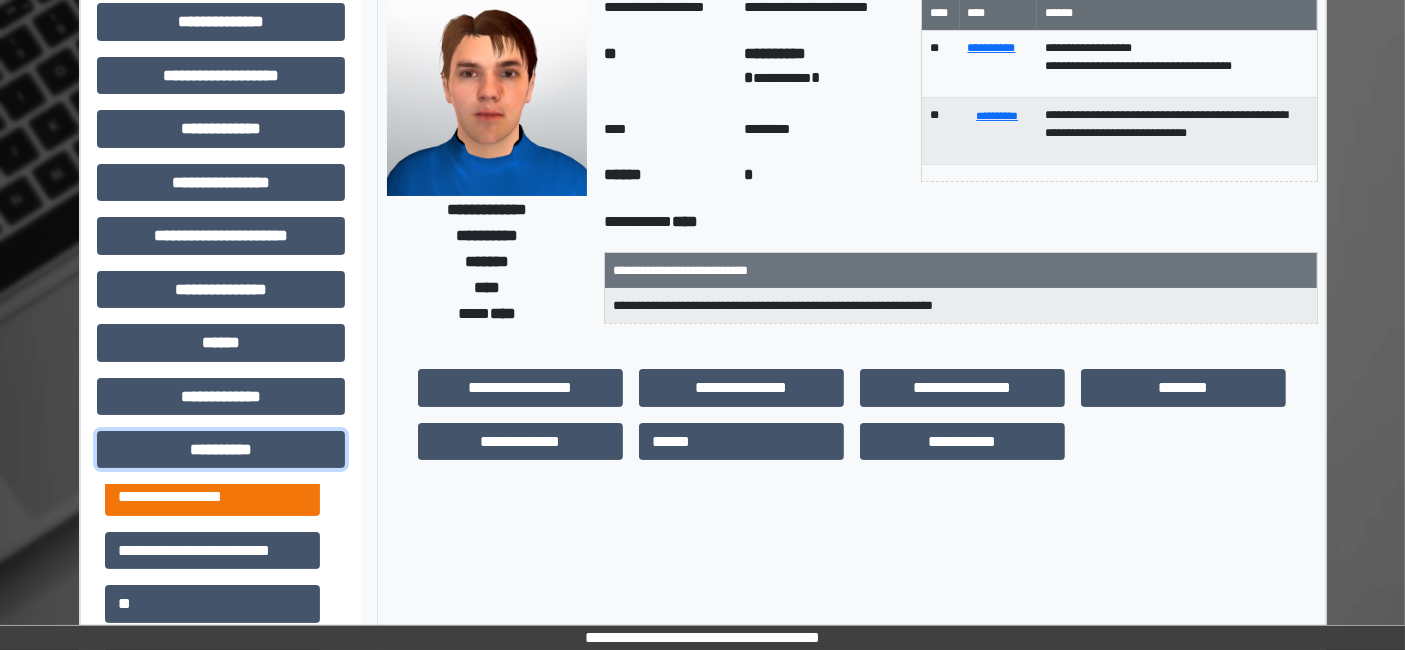 scroll, scrollTop: 17, scrollLeft: 0, axis: vertical 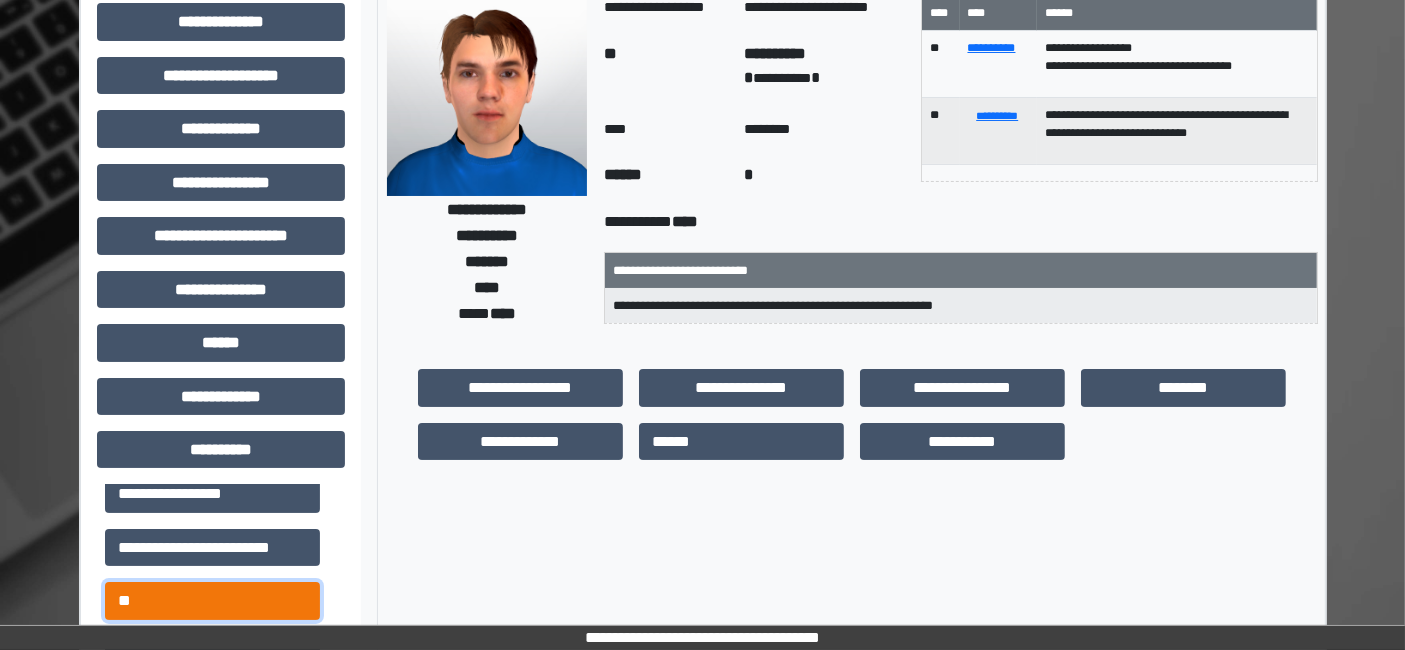 click on "**" at bounding box center (212, 600) 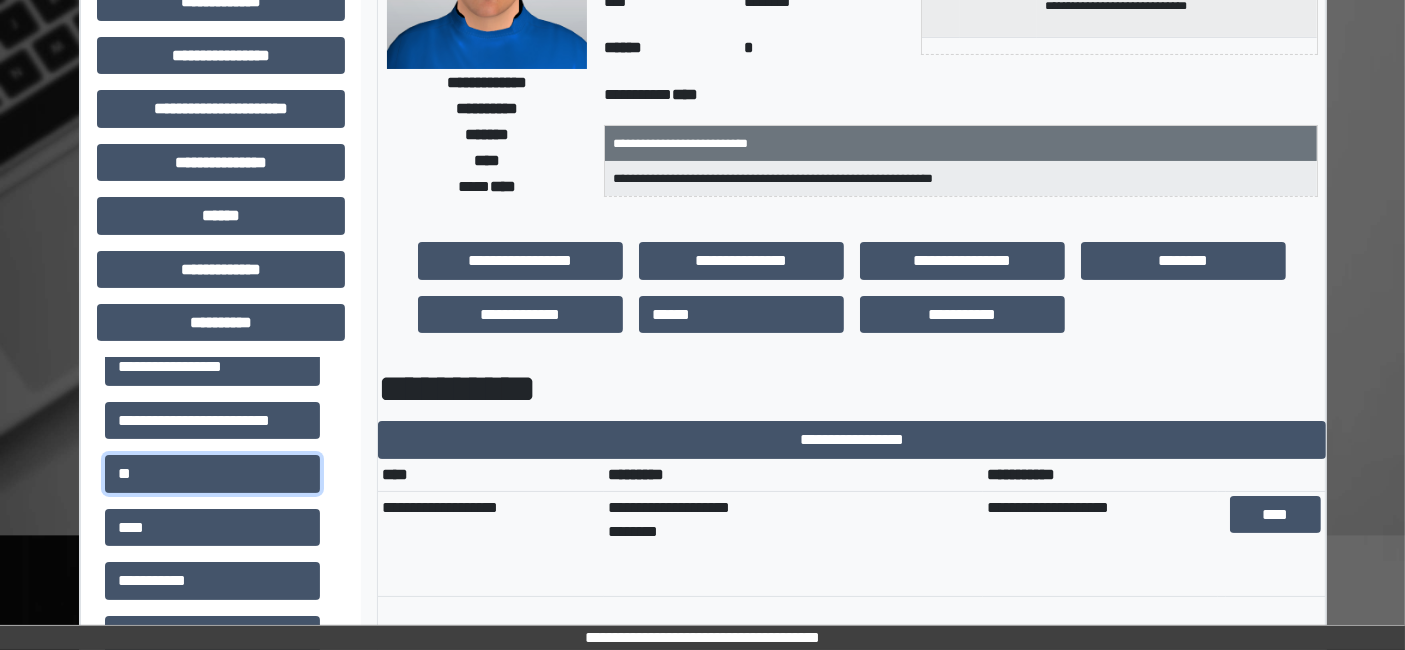scroll, scrollTop: 333, scrollLeft: 0, axis: vertical 